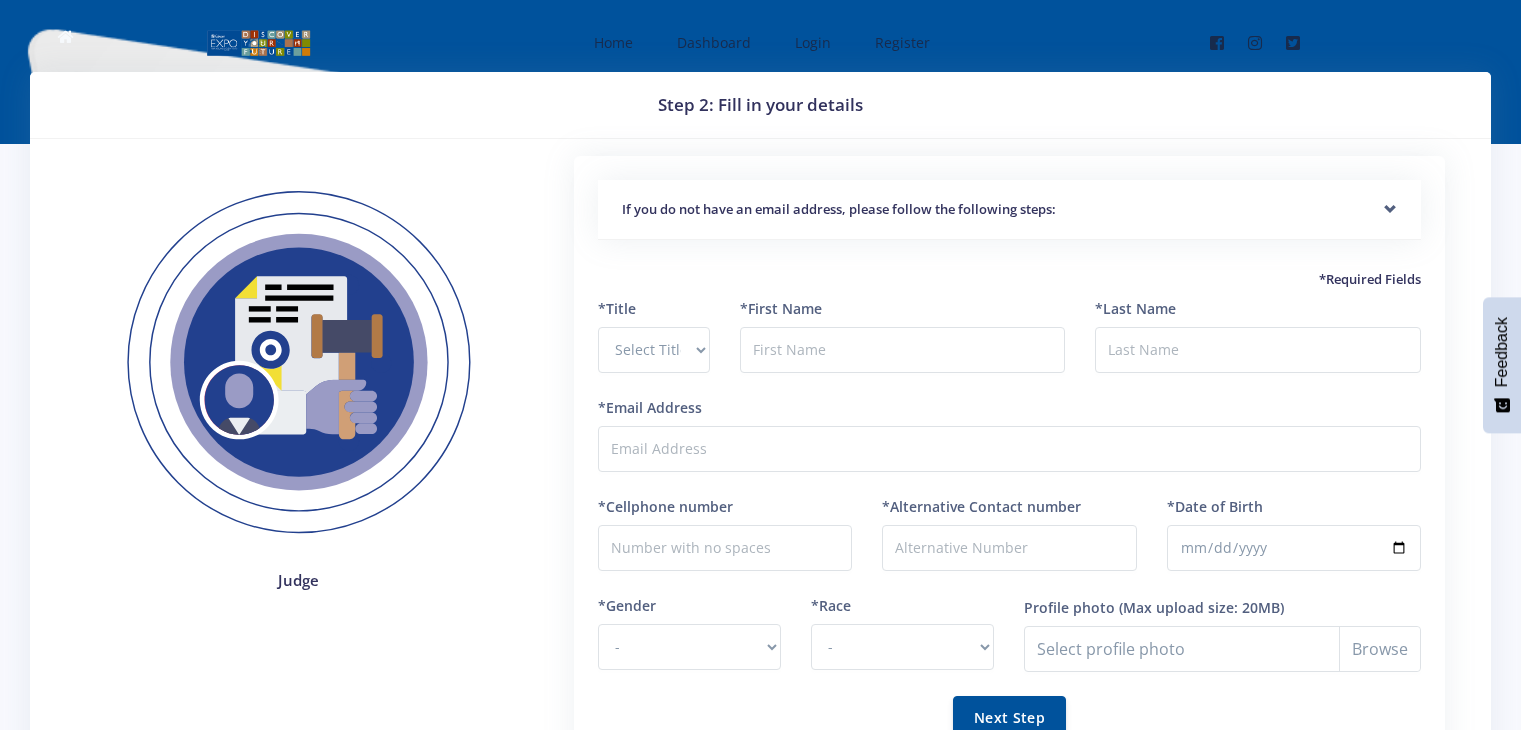 scroll, scrollTop: 0, scrollLeft: 0, axis: both 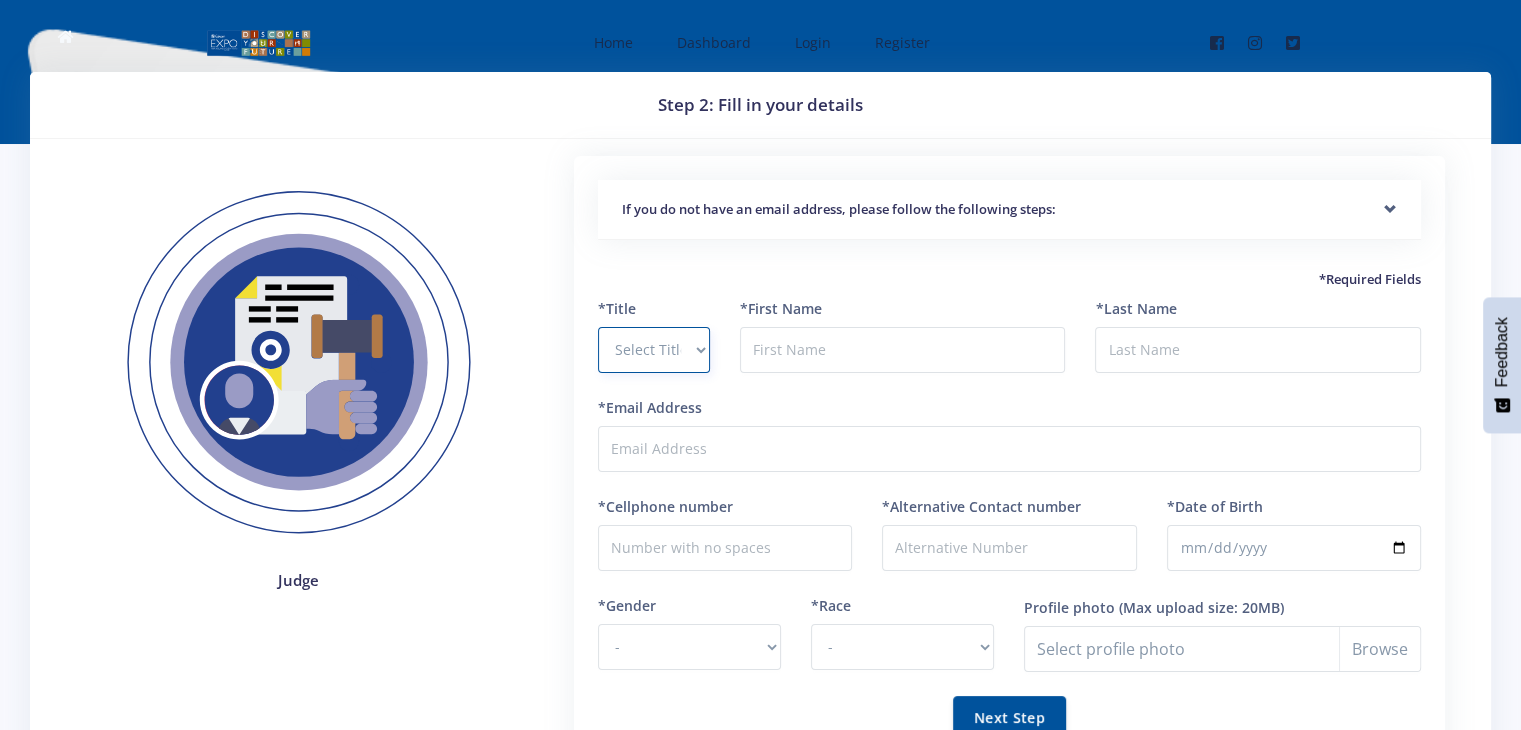 click on "Select Title
Prof
Dr
Mr
Mrs
Ms
Other" at bounding box center (654, 350) 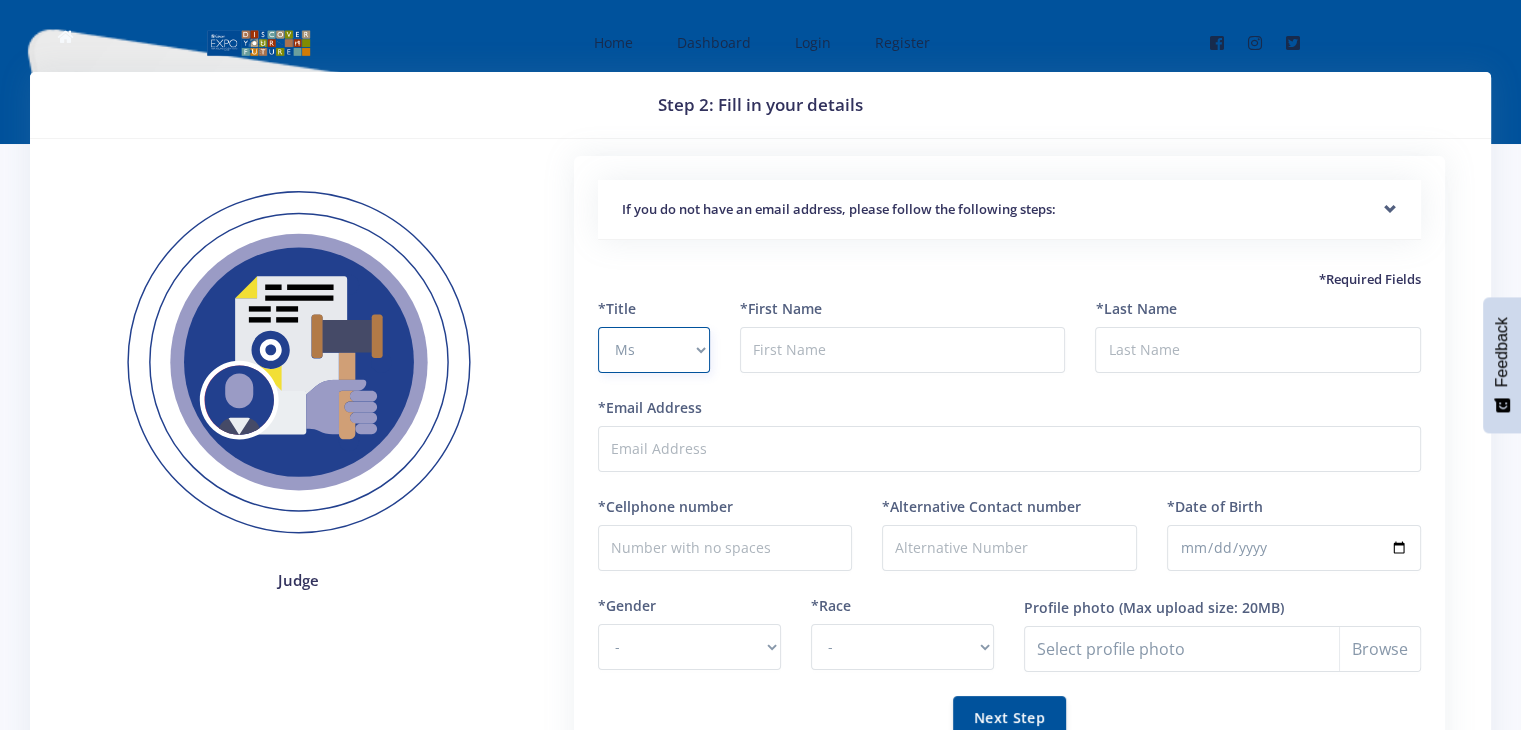 click on "Select Title
Prof
Dr
Mr
Mrs
Ms
Other" at bounding box center (654, 350) 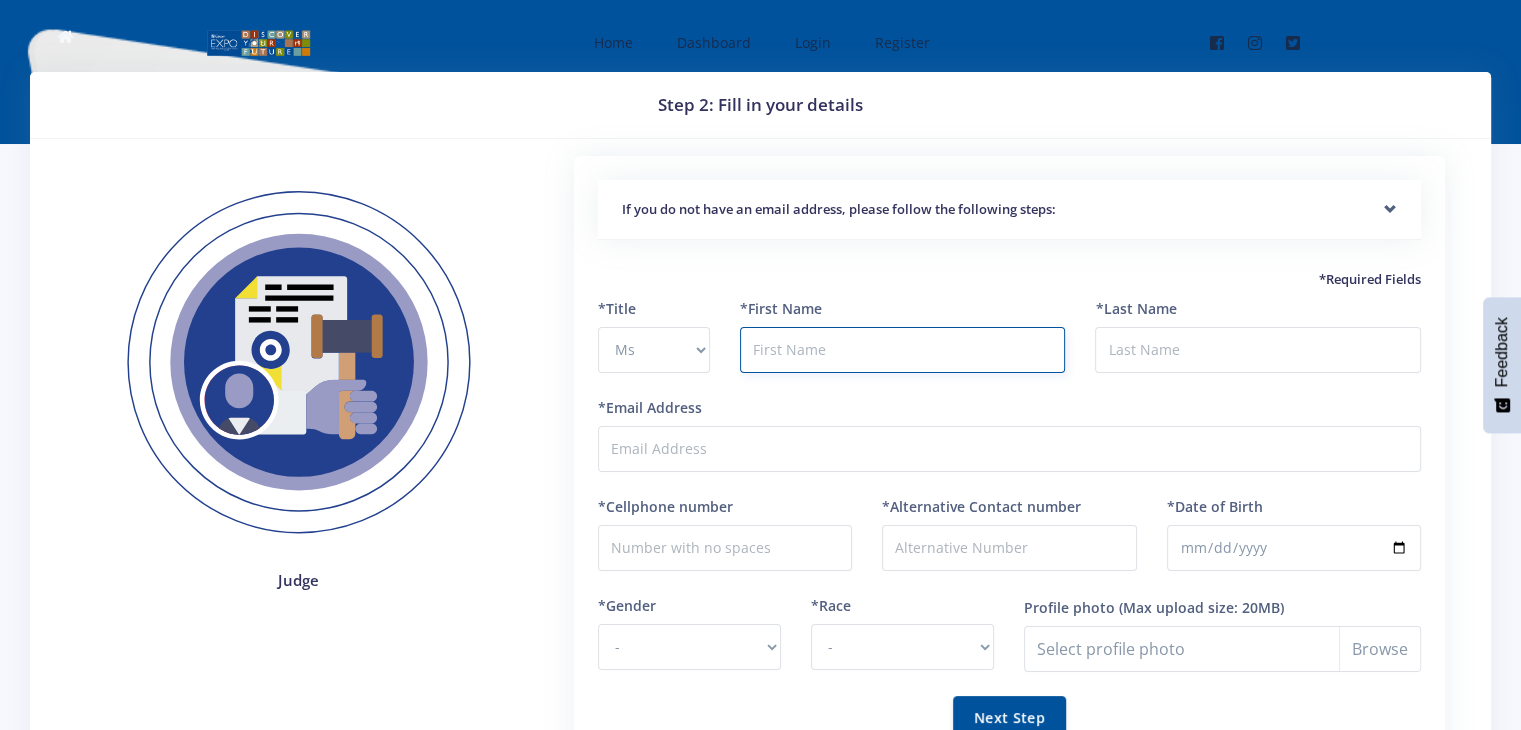 click at bounding box center [903, 350] 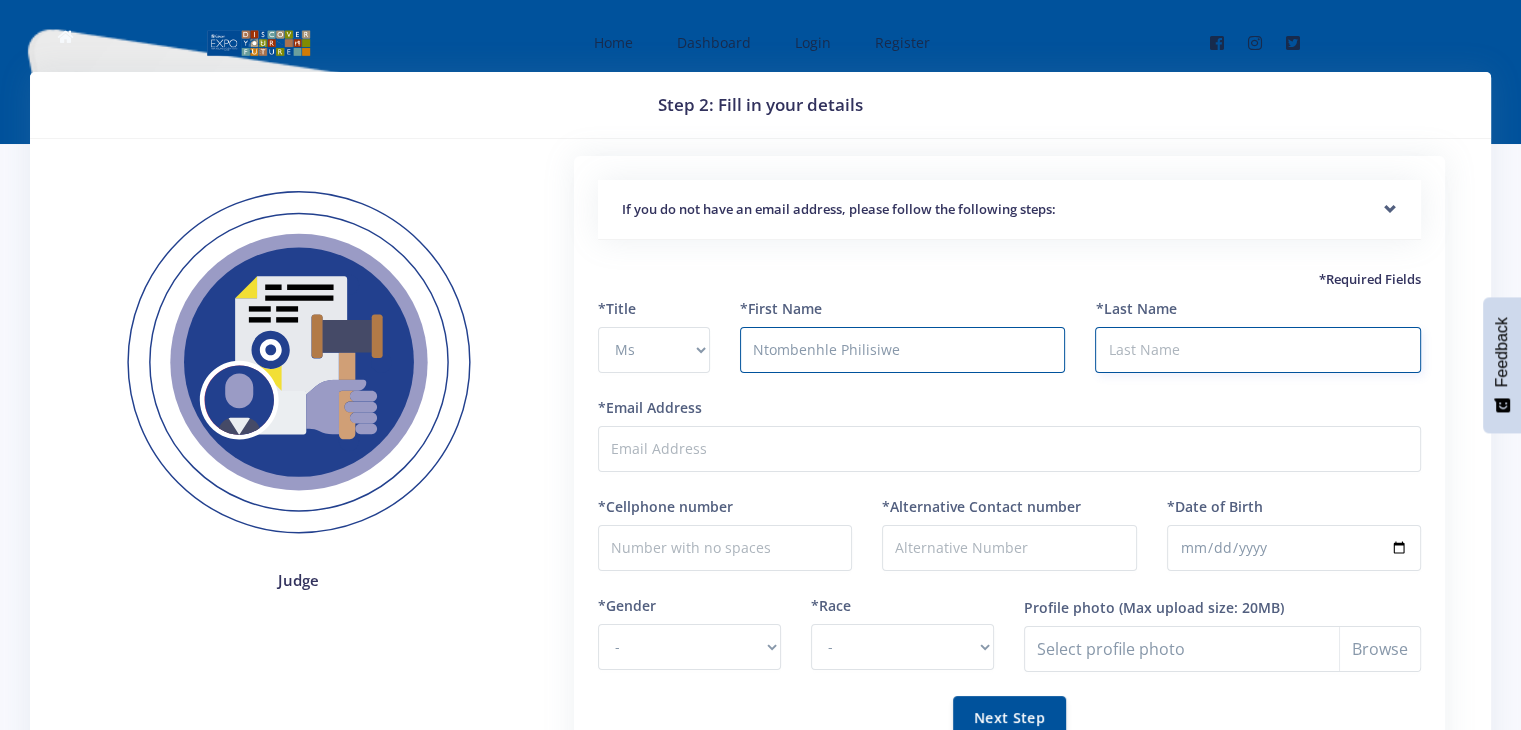 click on "*Last Name" at bounding box center [1258, 350] 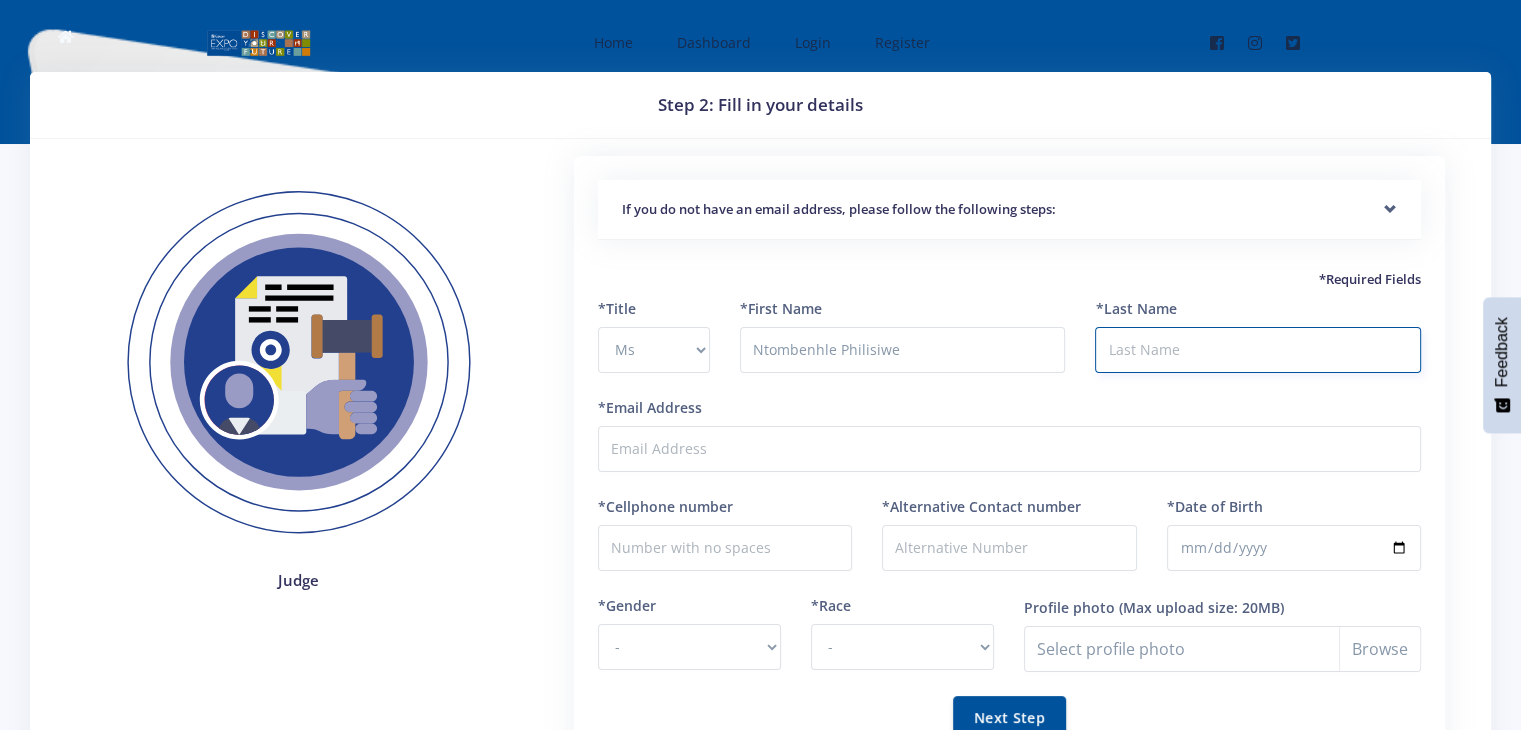 type on "Mchunu" 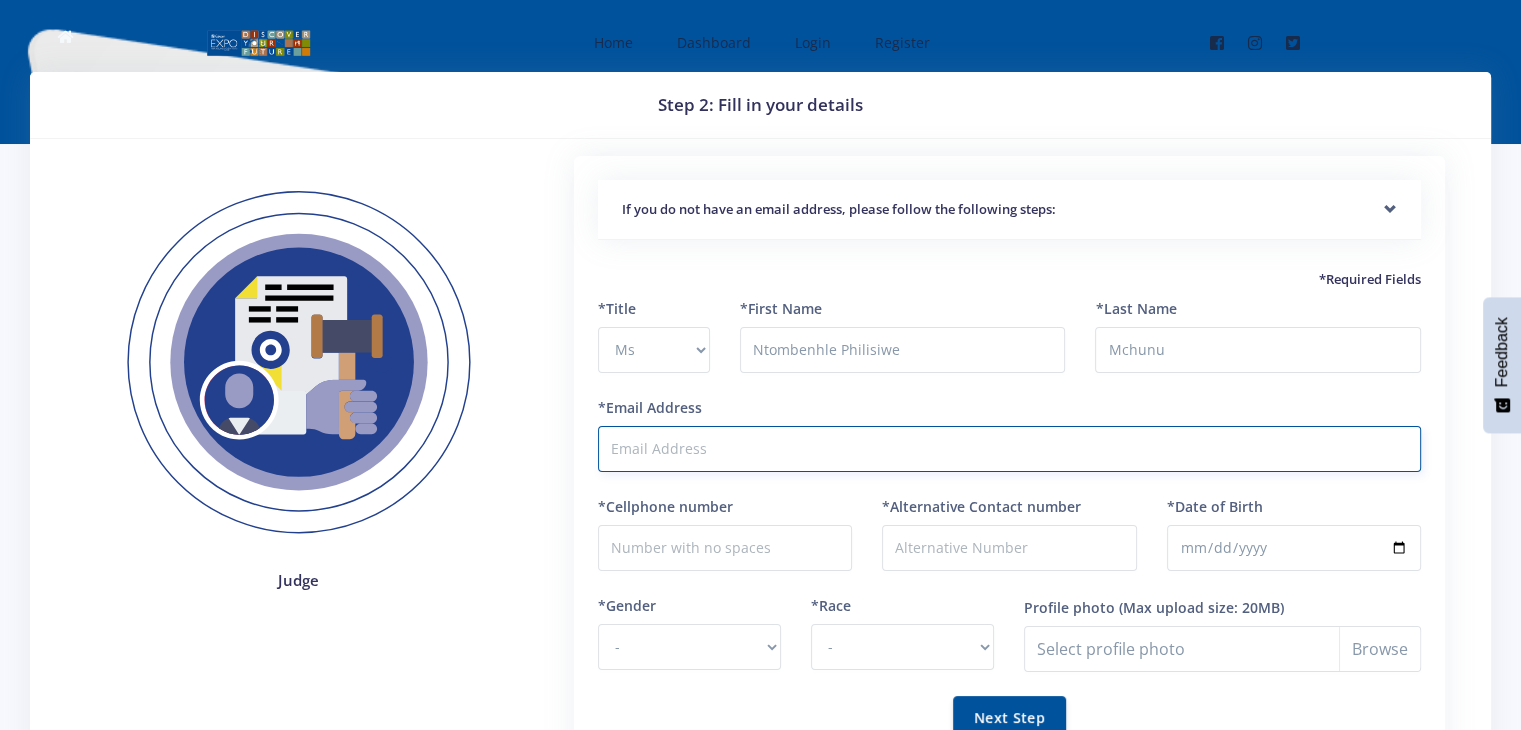 click on "*Email Address" at bounding box center [1009, 449] 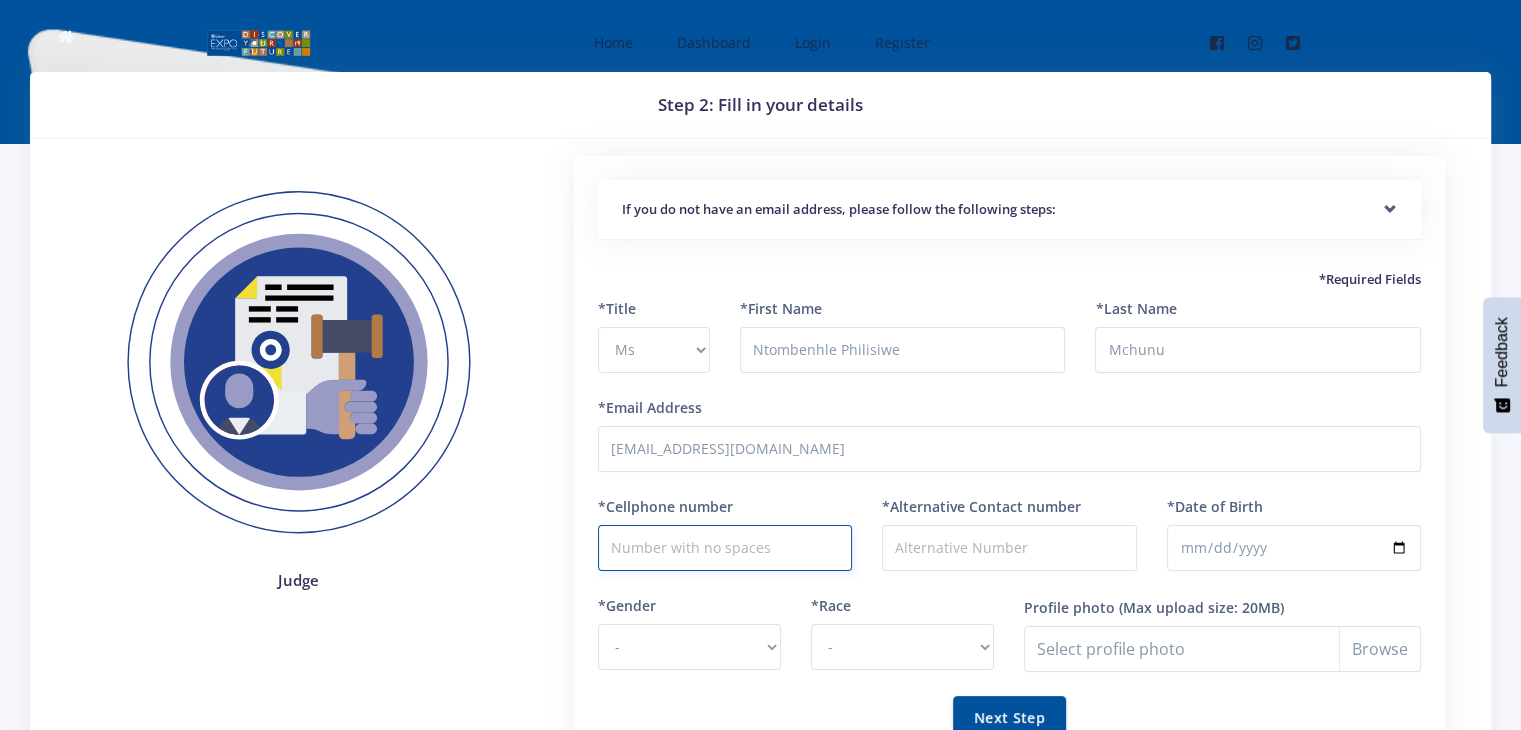click on "*Cellphone number" at bounding box center (725, 548) 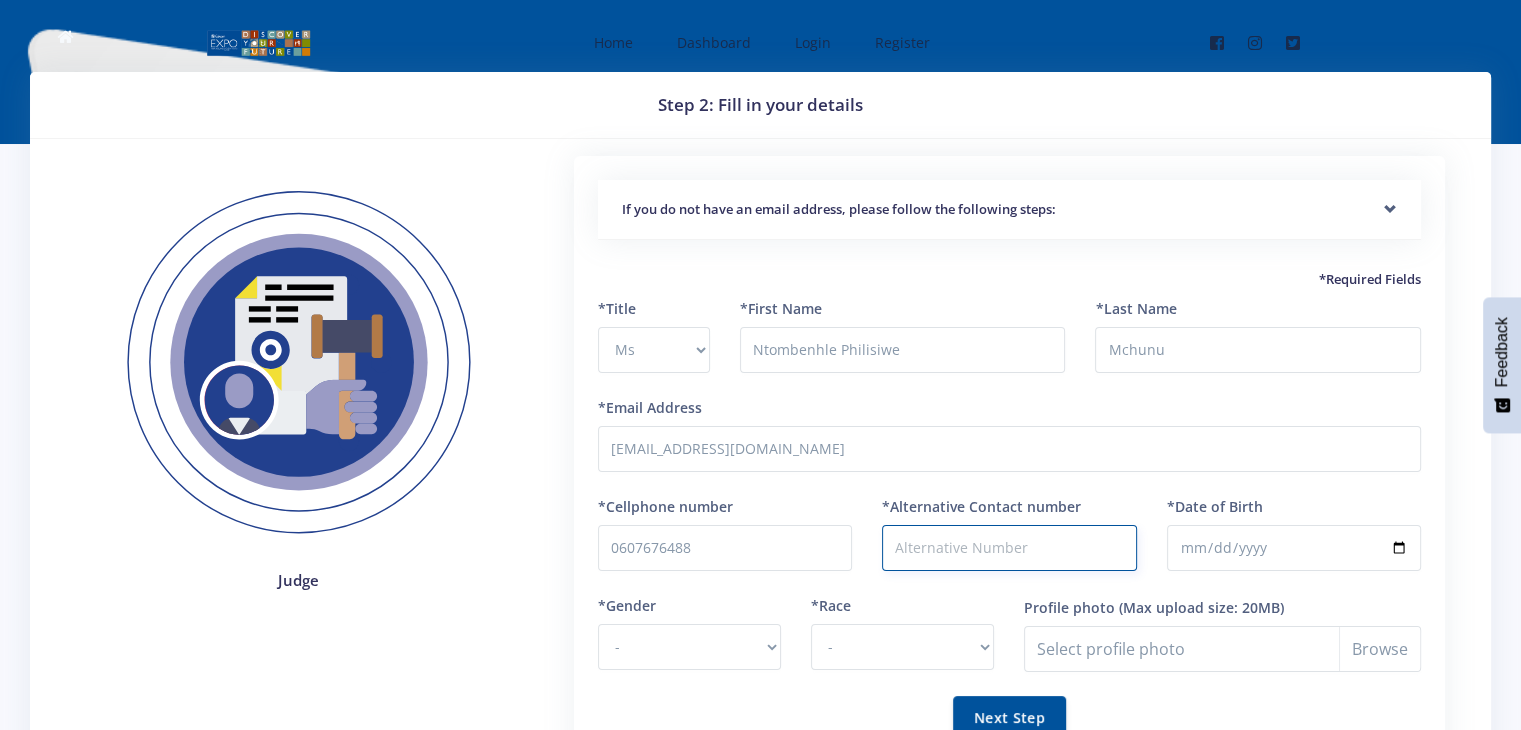 click on "*Alternative Contact number" at bounding box center (1009, 548) 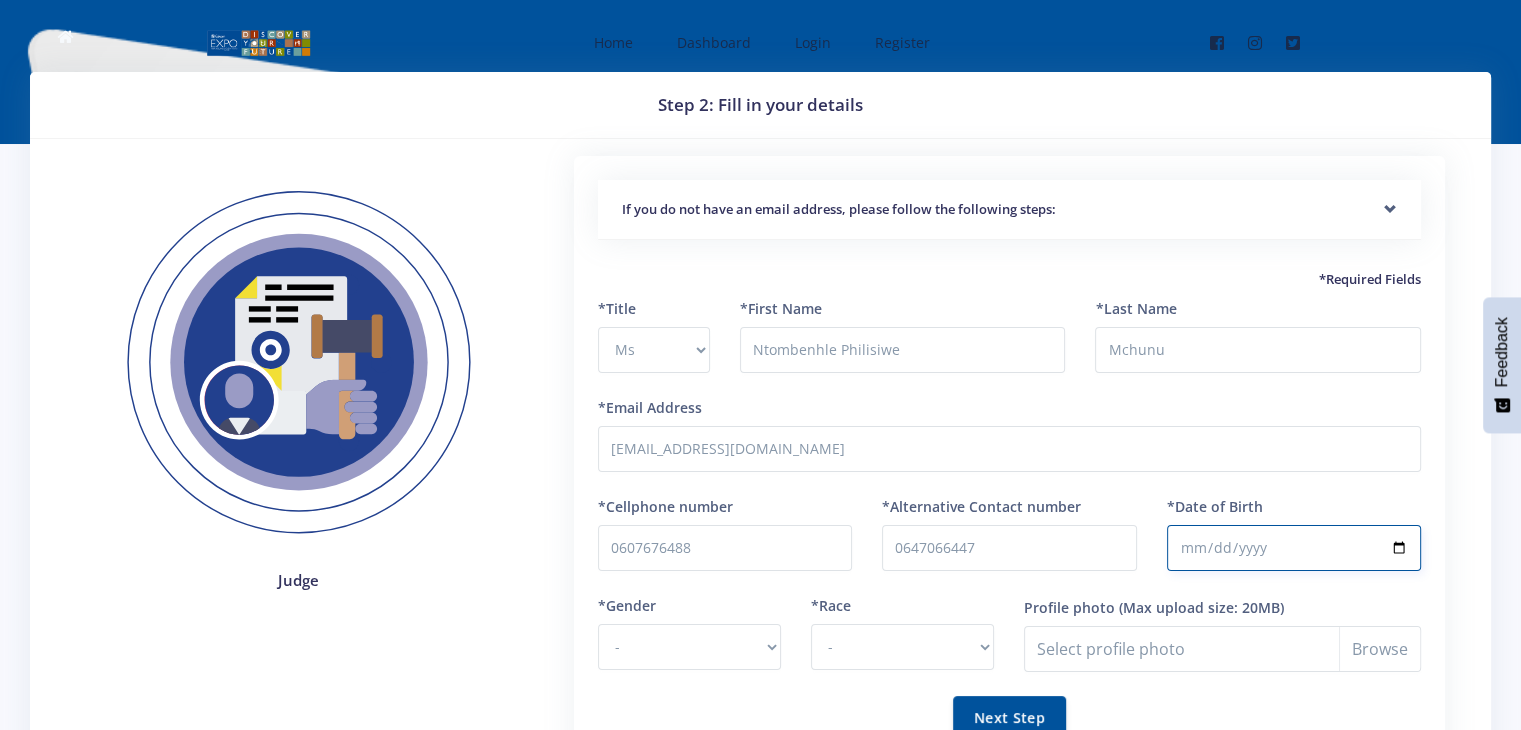 click on "*Date of Birth" at bounding box center [1294, 548] 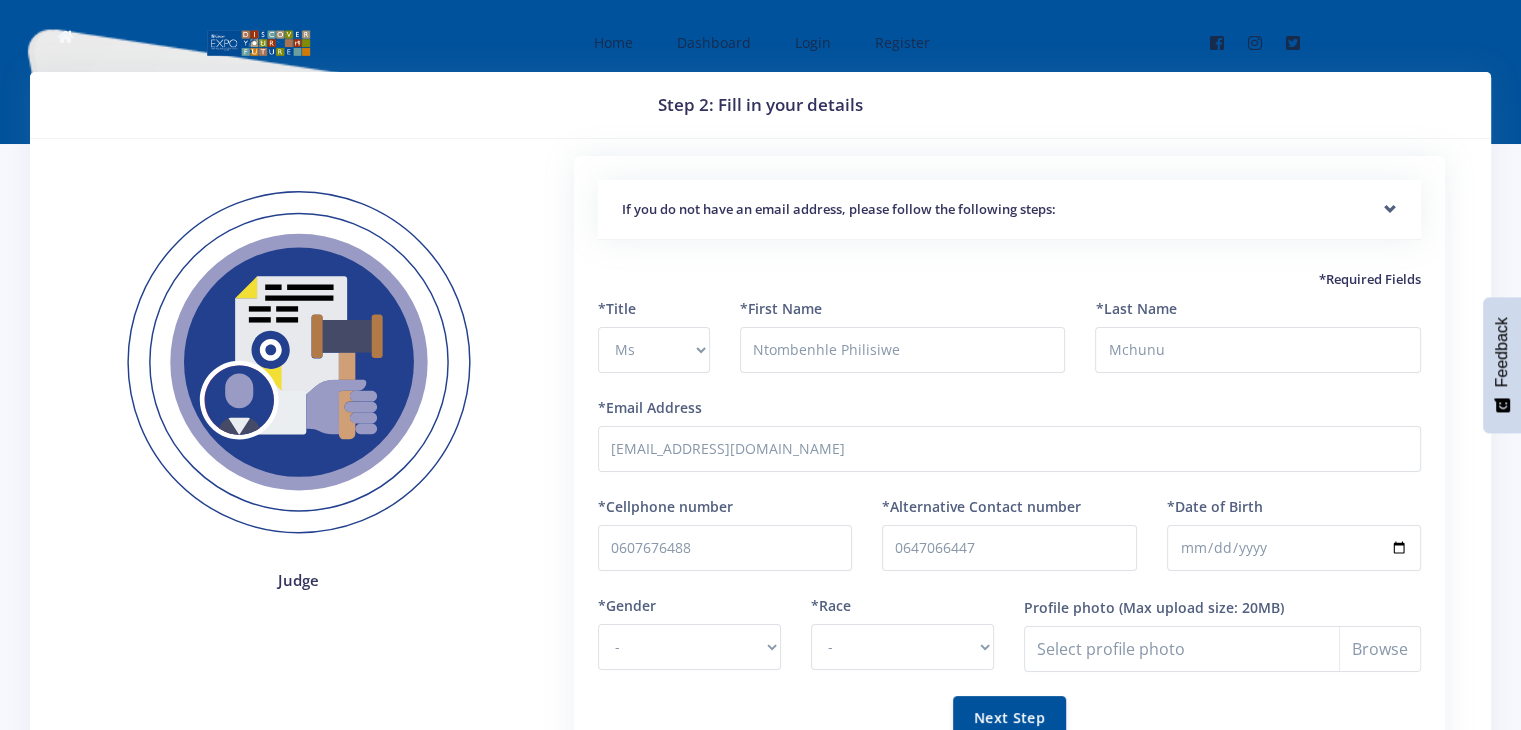 click on "*Alternative Contact number
0647066447" at bounding box center [1009, 533] 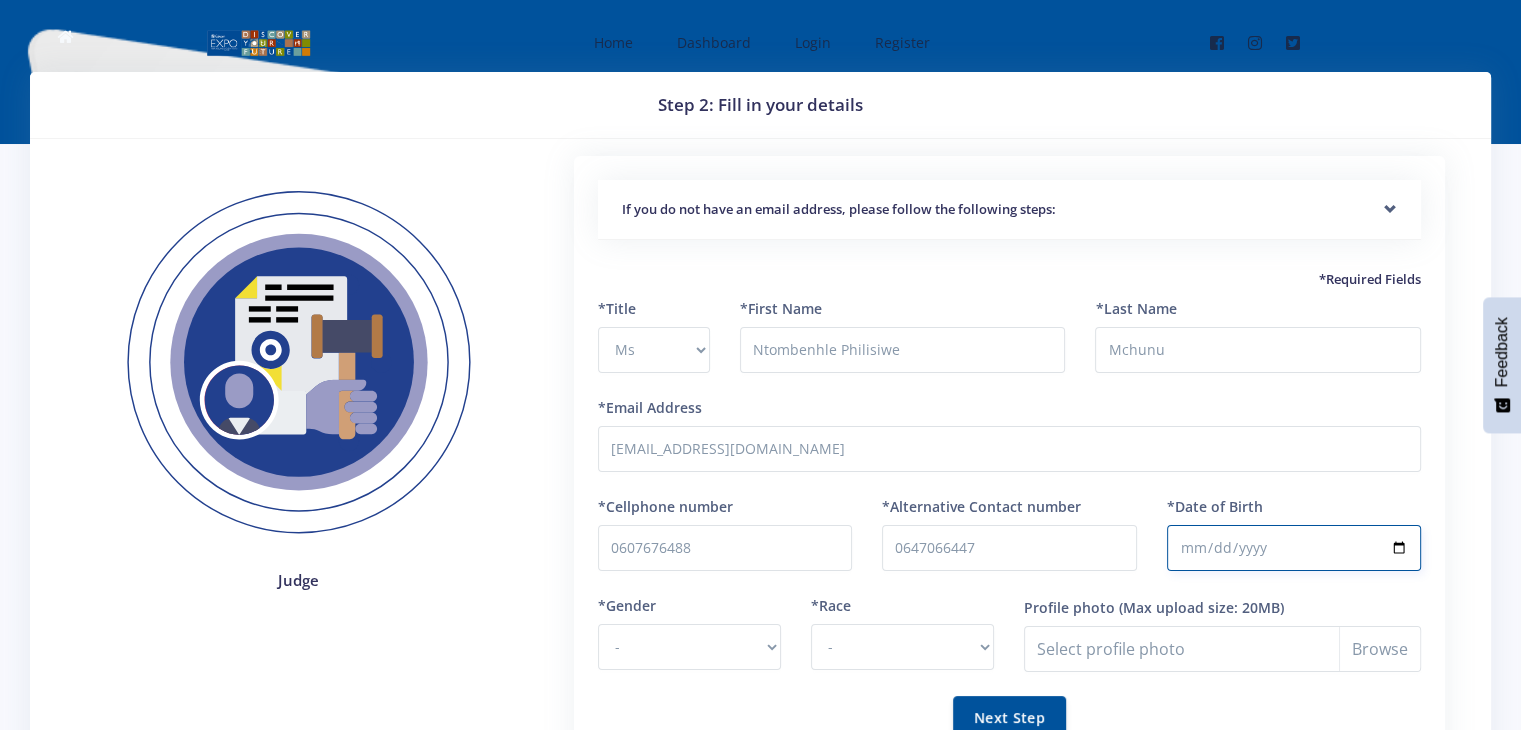 click on "*Date of Birth" at bounding box center [1294, 548] 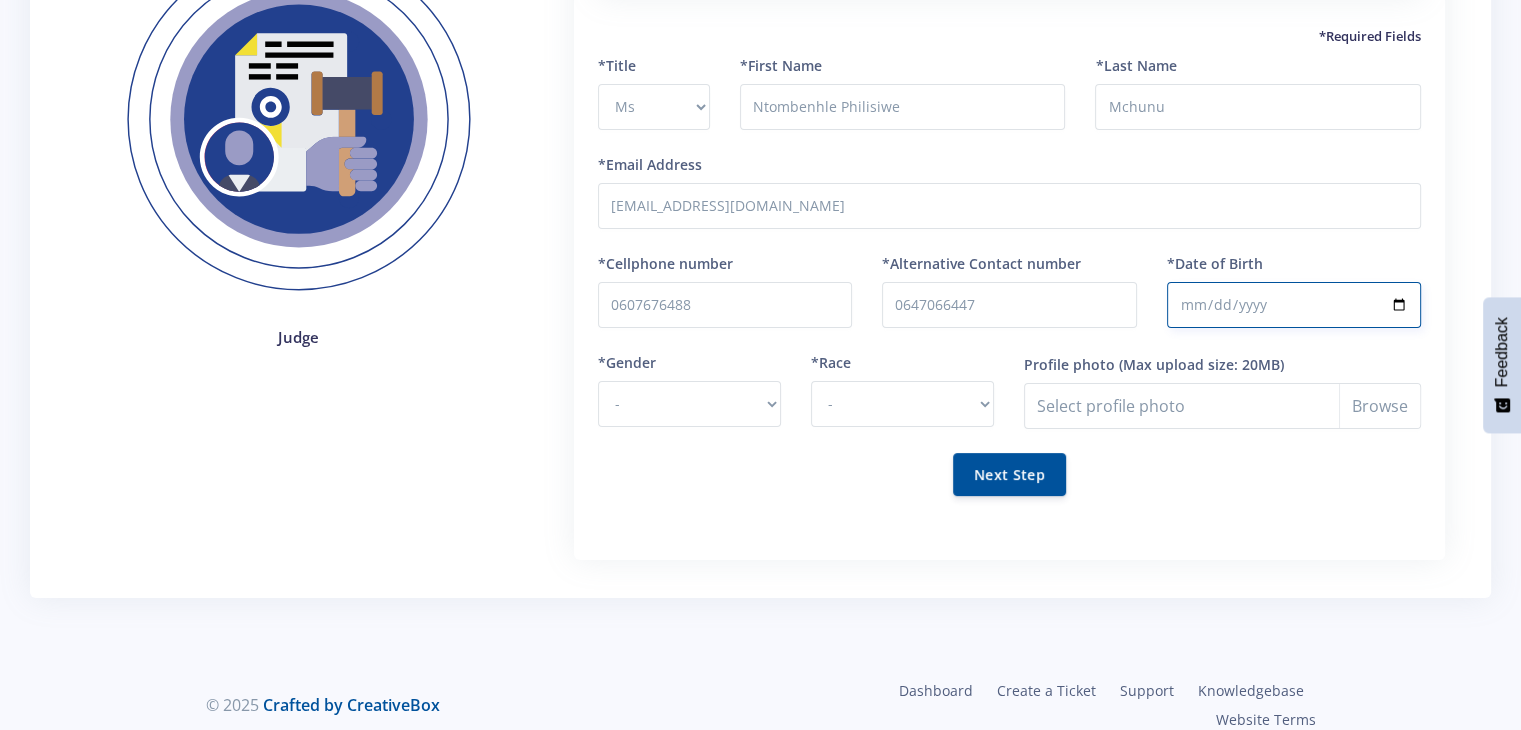 scroll, scrollTop: 264, scrollLeft: 0, axis: vertical 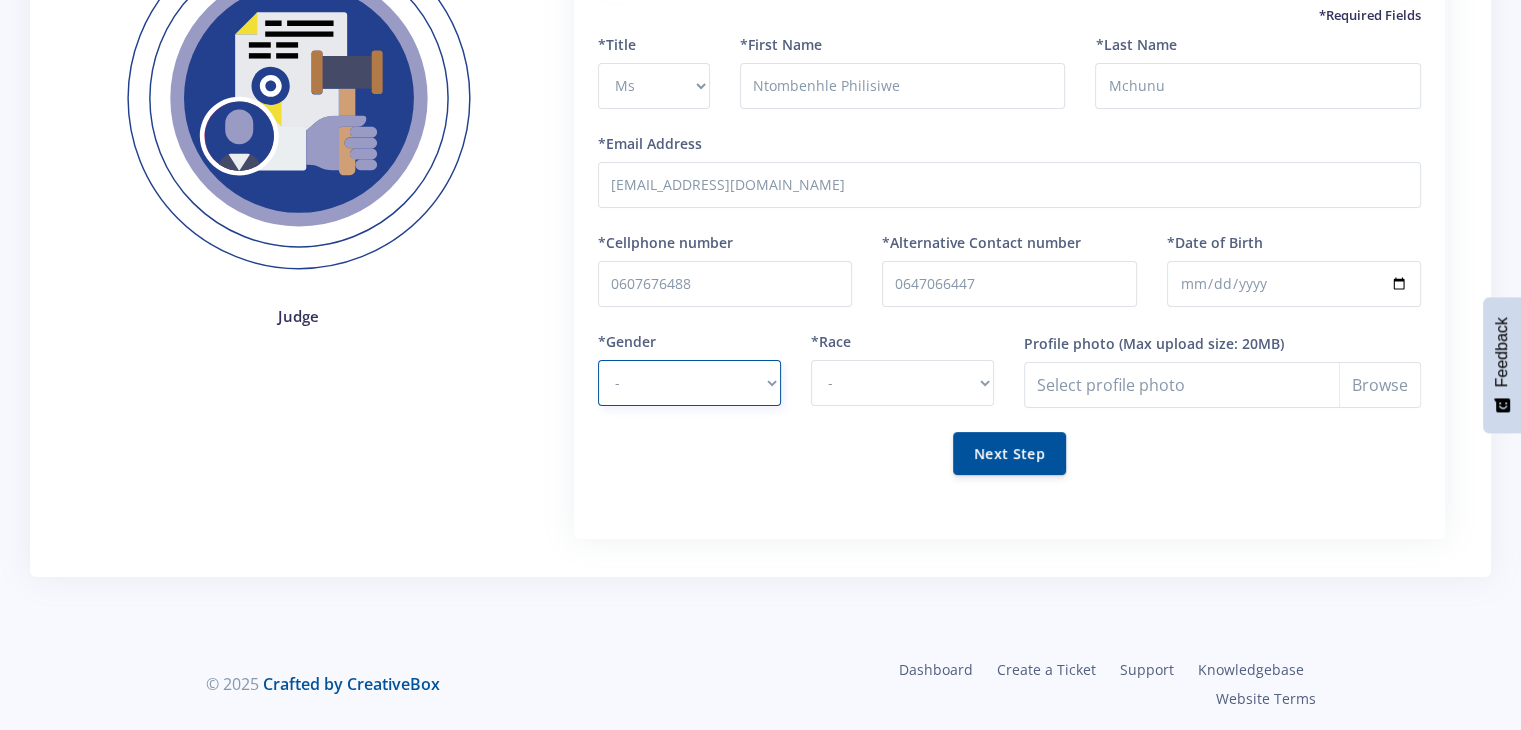 click on "-
Male
Female" at bounding box center [689, 383] 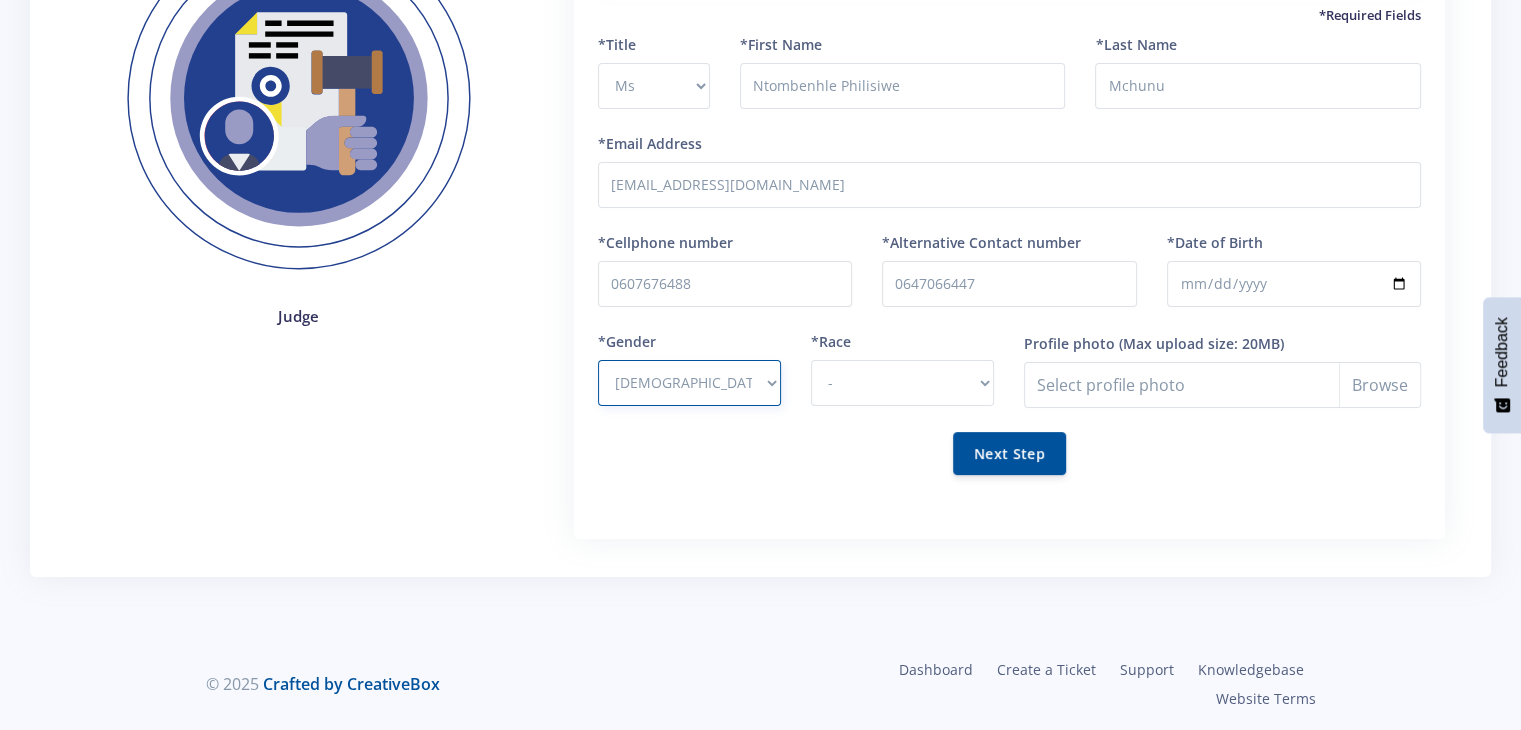 click on "-
Male
Female" at bounding box center [689, 383] 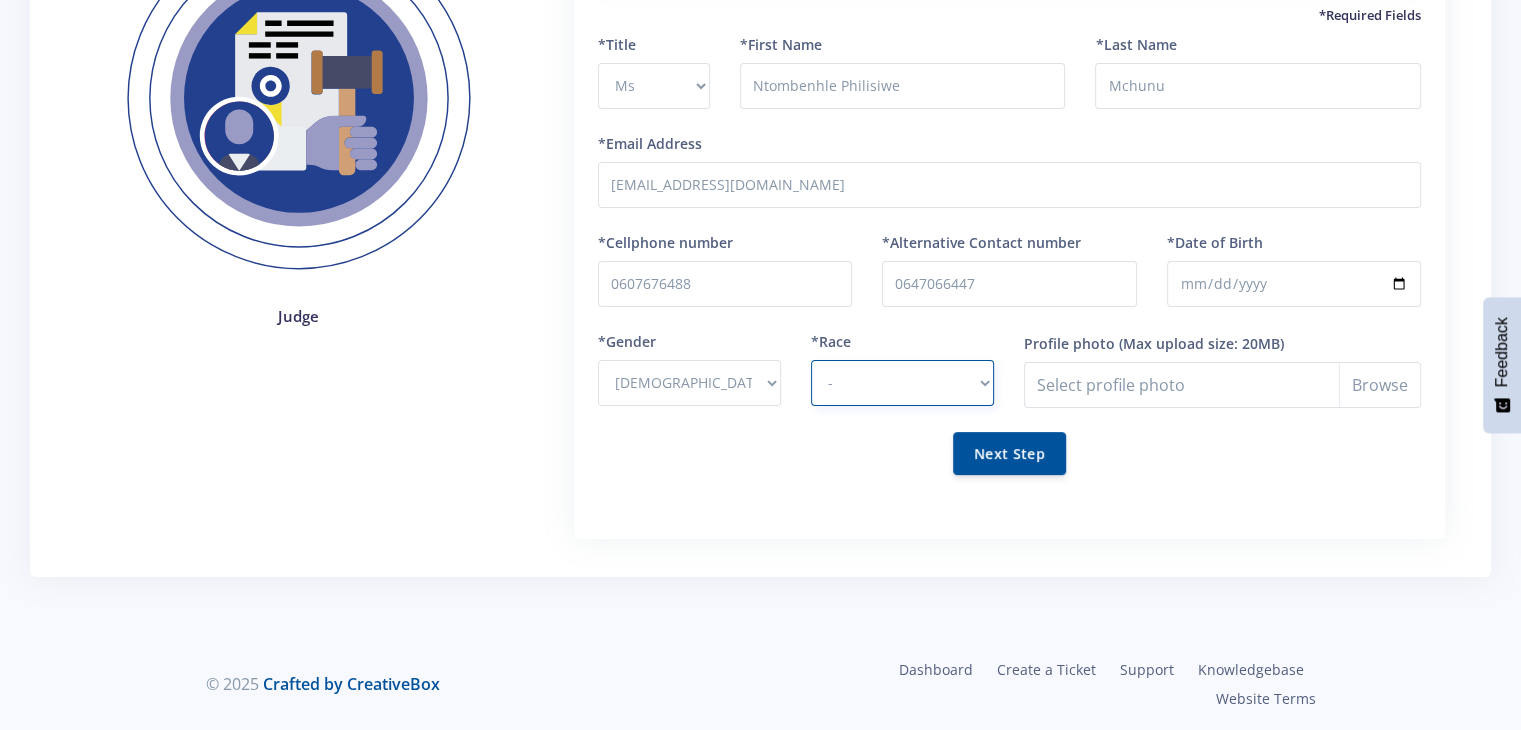 click on "-
African
Asian
Coloured
Indian
White
Other" at bounding box center (902, 383) 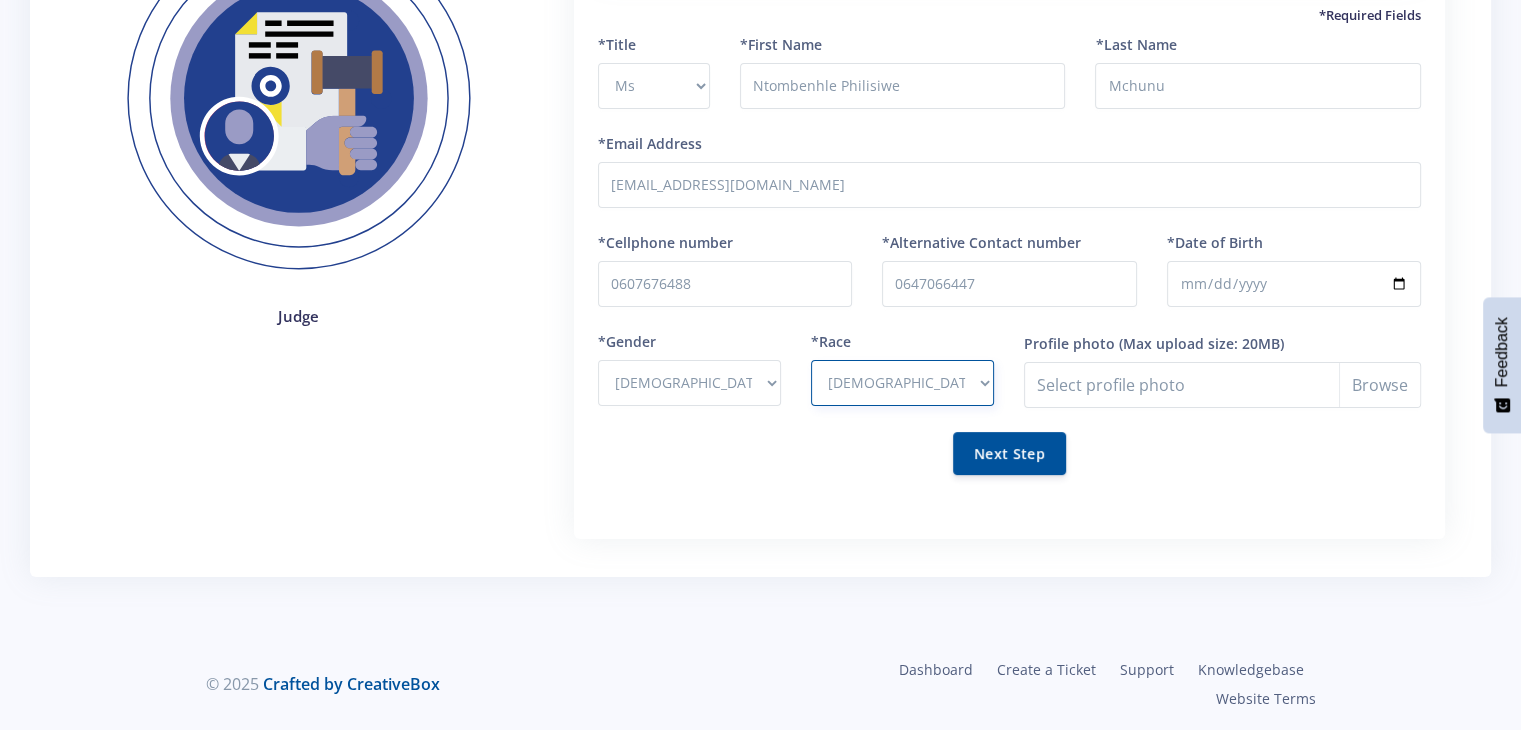 click on "-
African
Asian
Coloured
Indian
White
Other" at bounding box center [902, 383] 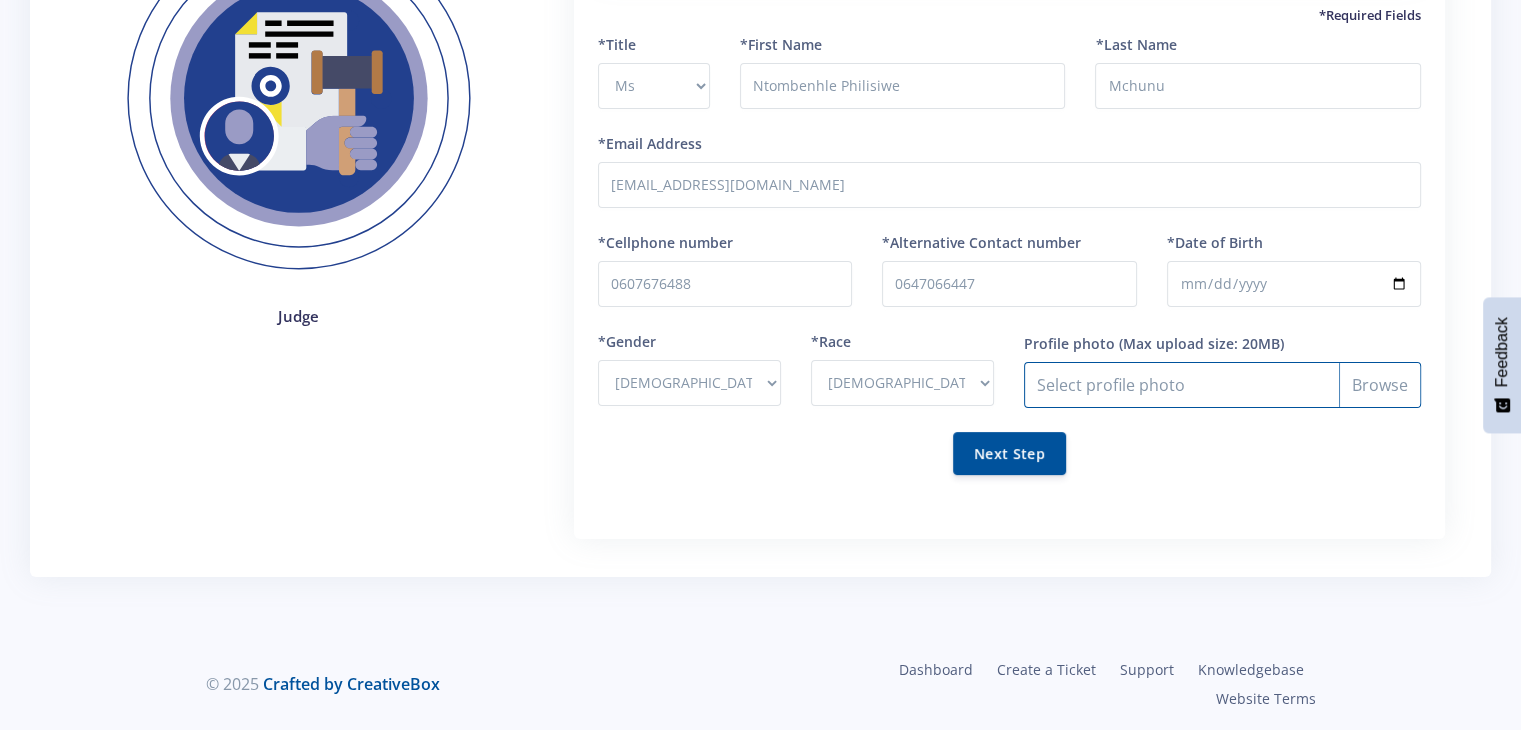 click on "Profile photo" at bounding box center (1222, 385) 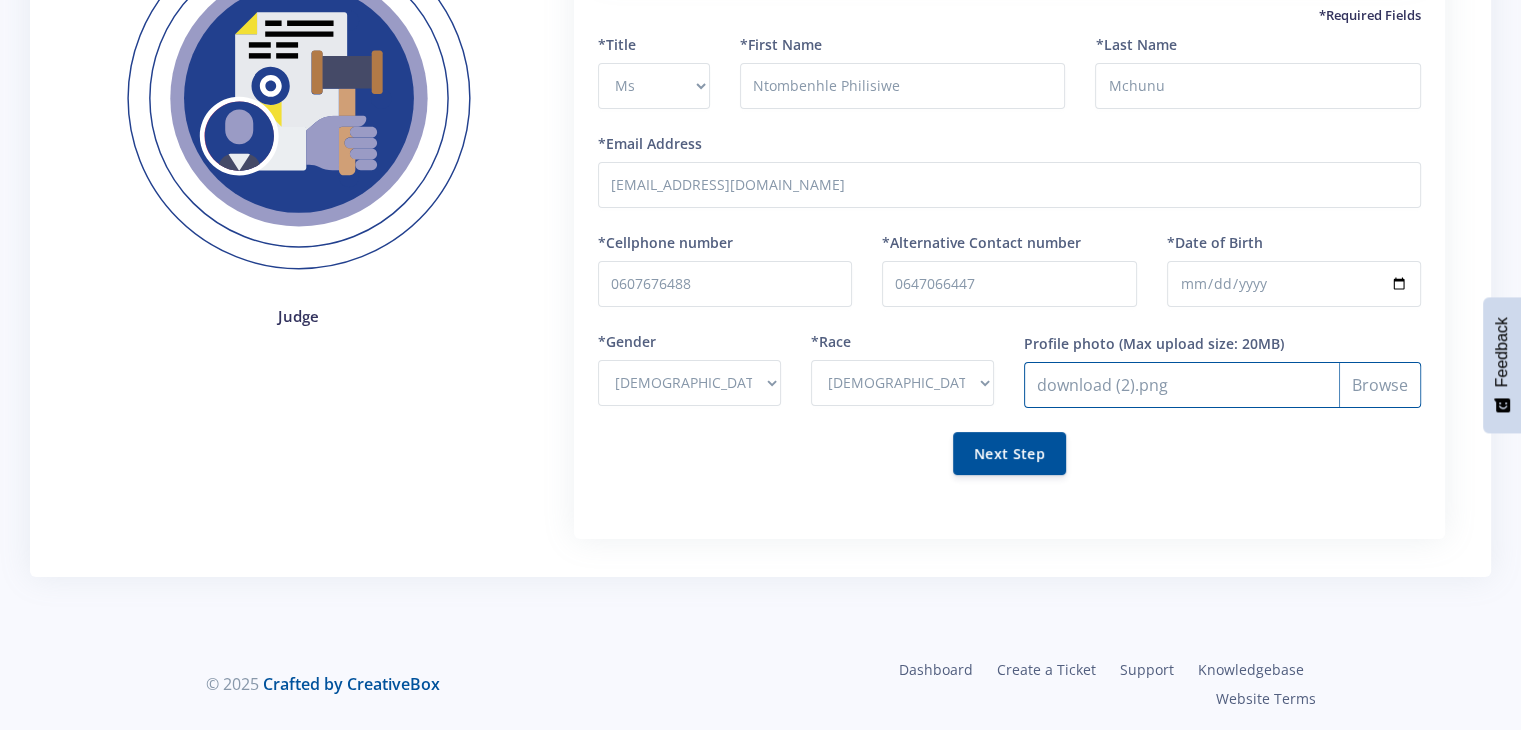 click on "Profile photo" at bounding box center (1222, 385) 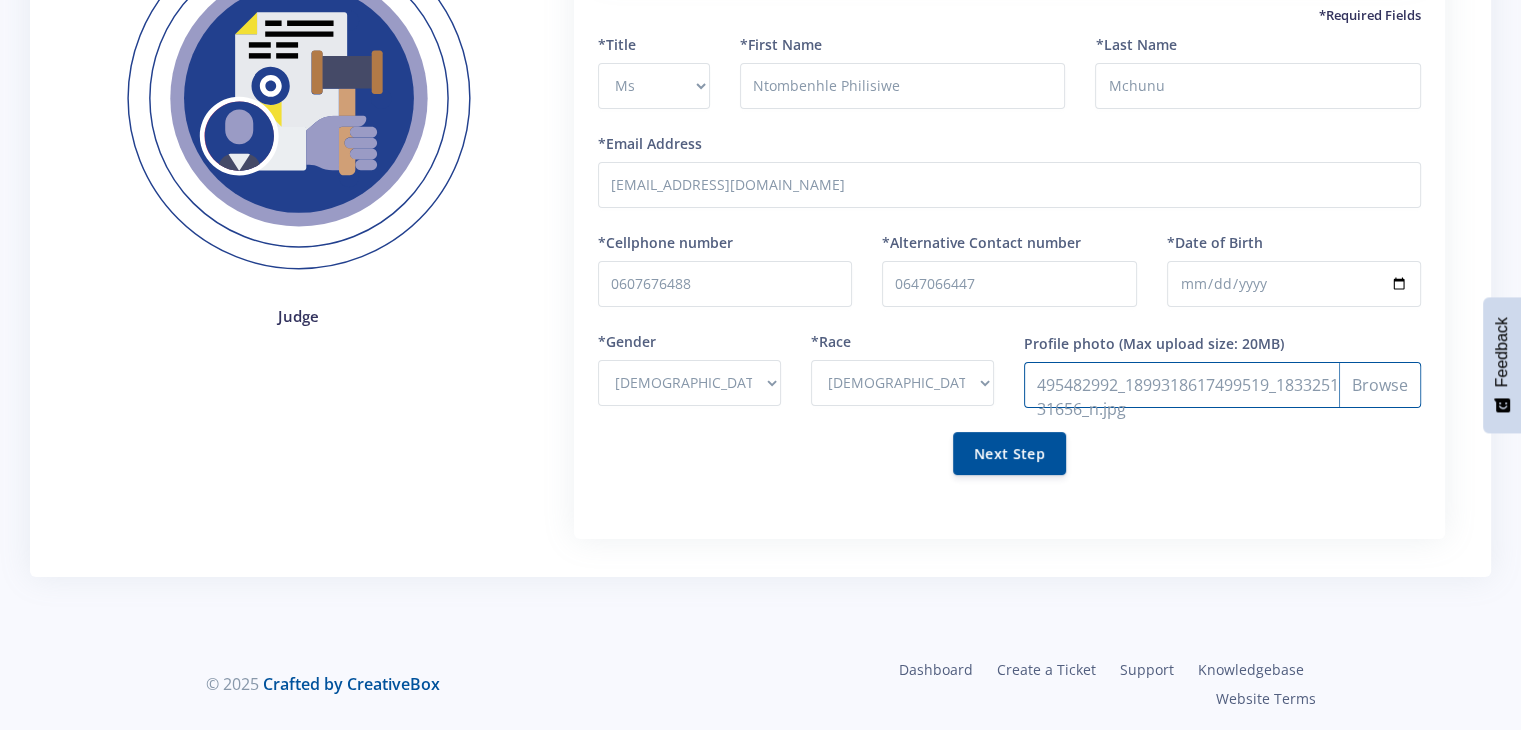 scroll, scrollTop: 264, scrollLeft: 0, axis: vertical 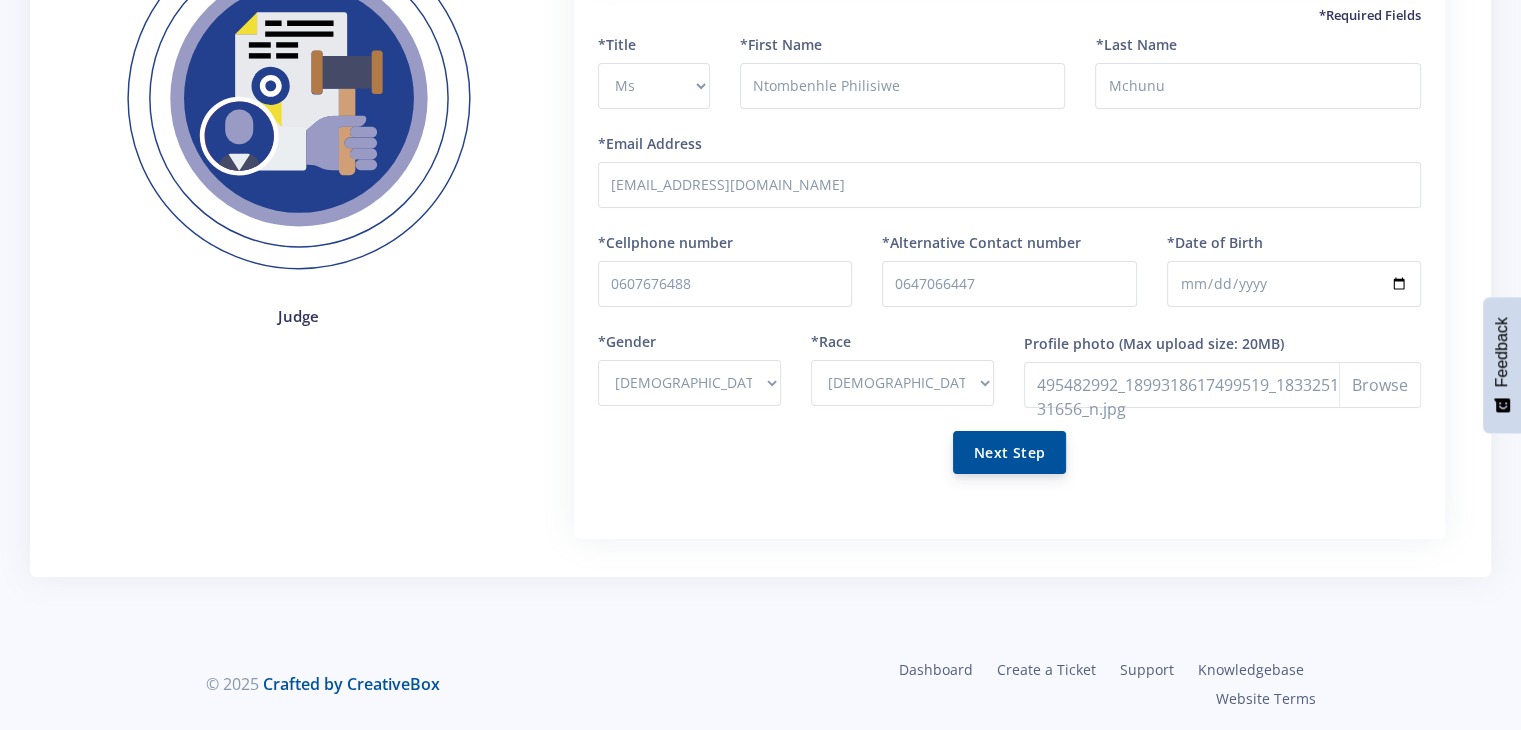 click on "Next
Step" at bounding box center (1009, 452) 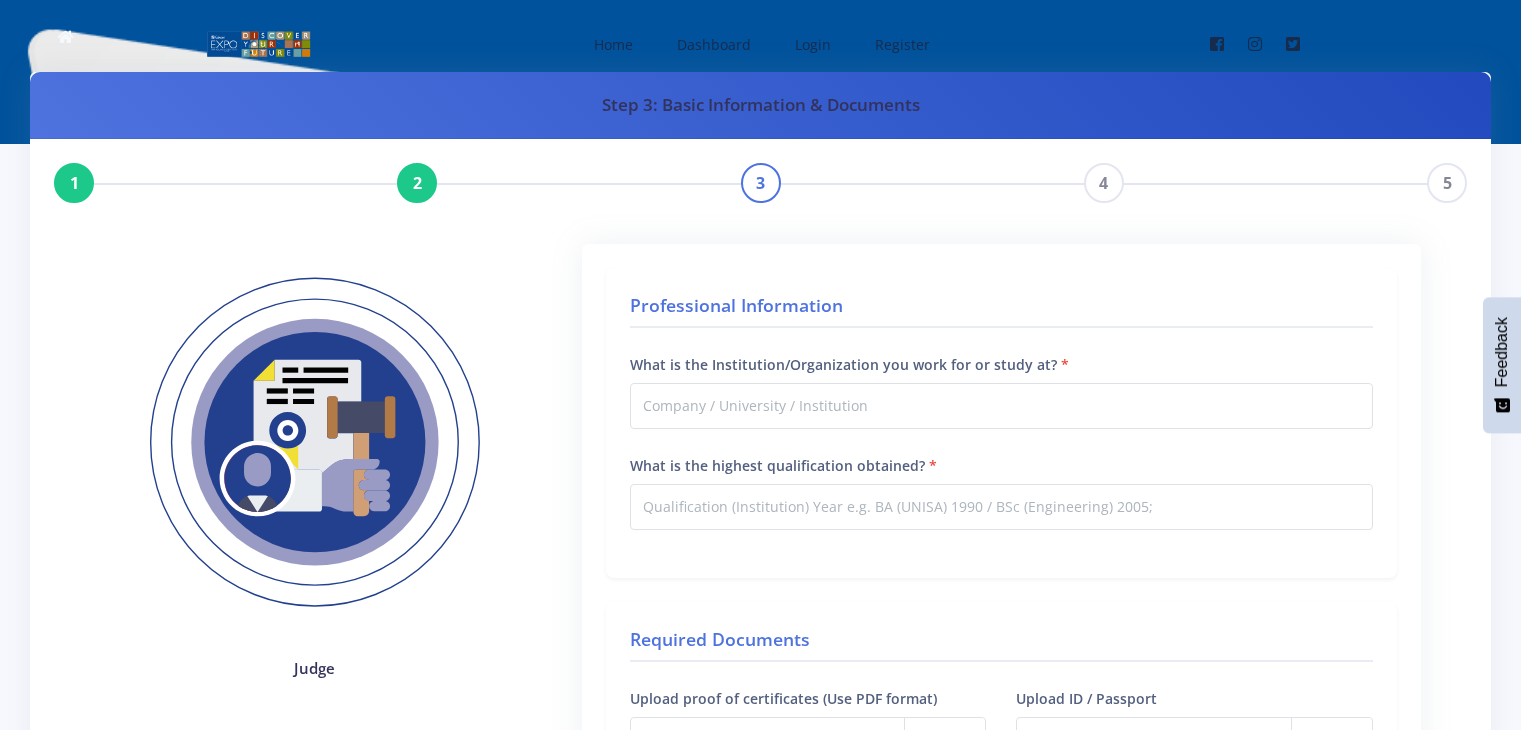 scroll, scrollTop: 0, scrollLeft: 0, axis: both 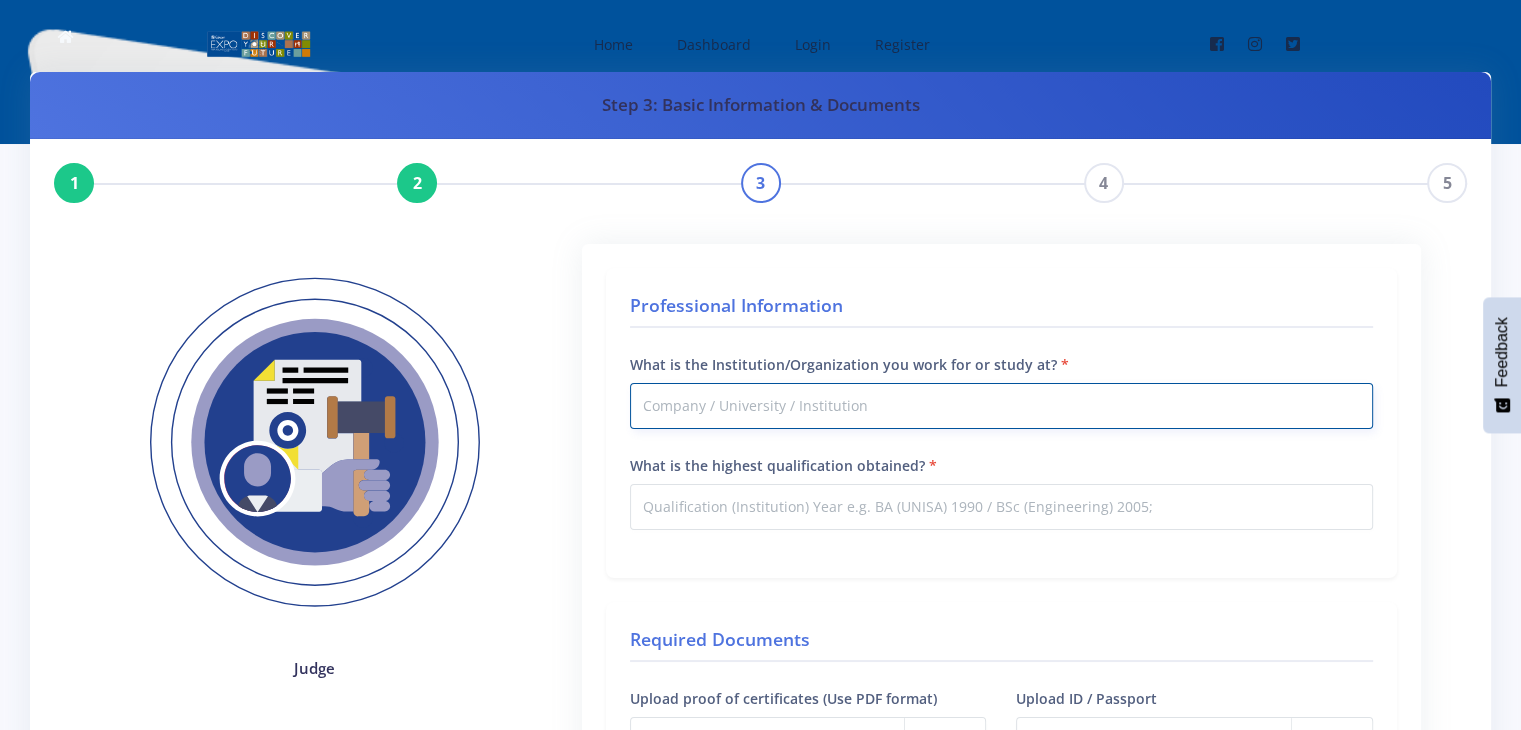 click on "What is the Institution/Organization you work for or study at?" at bounding box center (1001, 406) 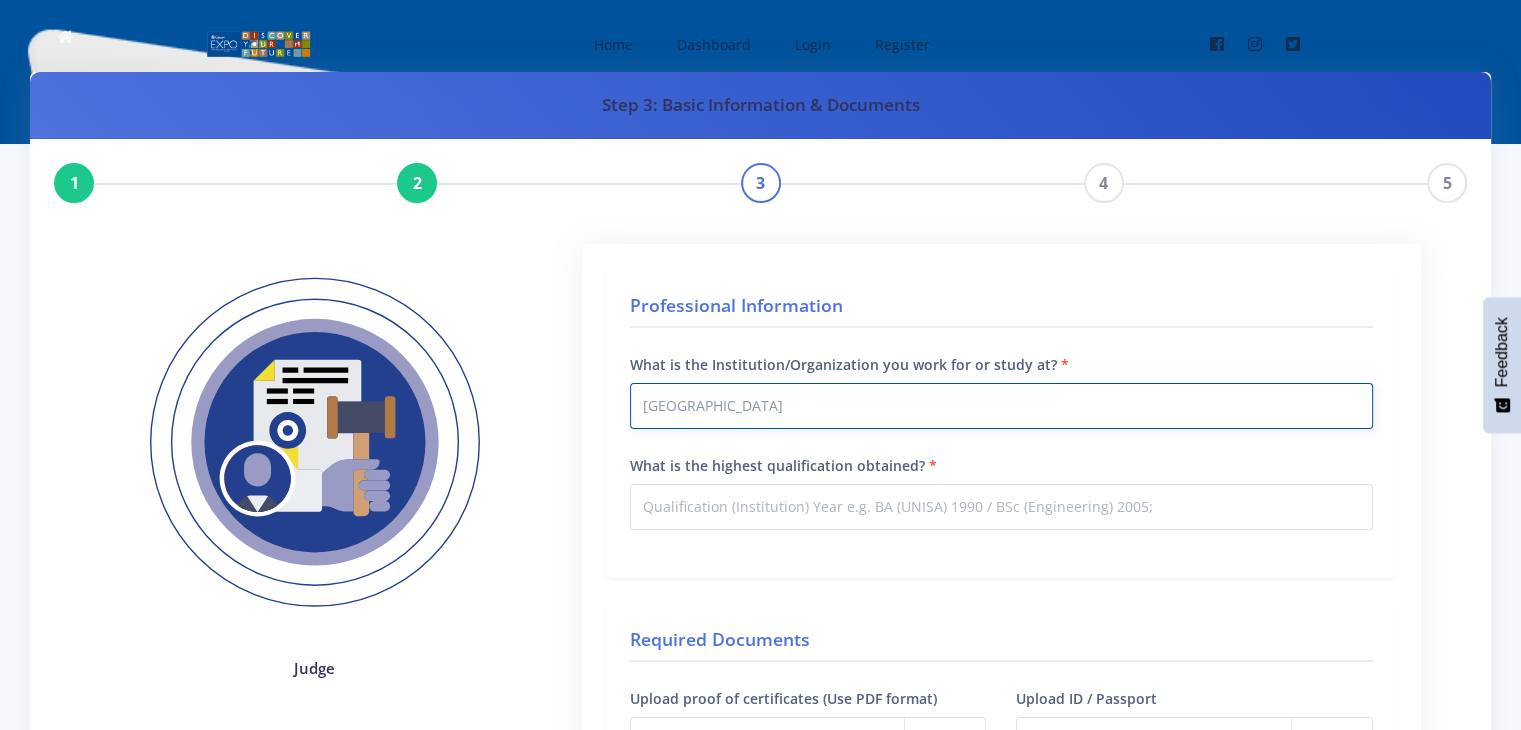 type on "University of zululand" 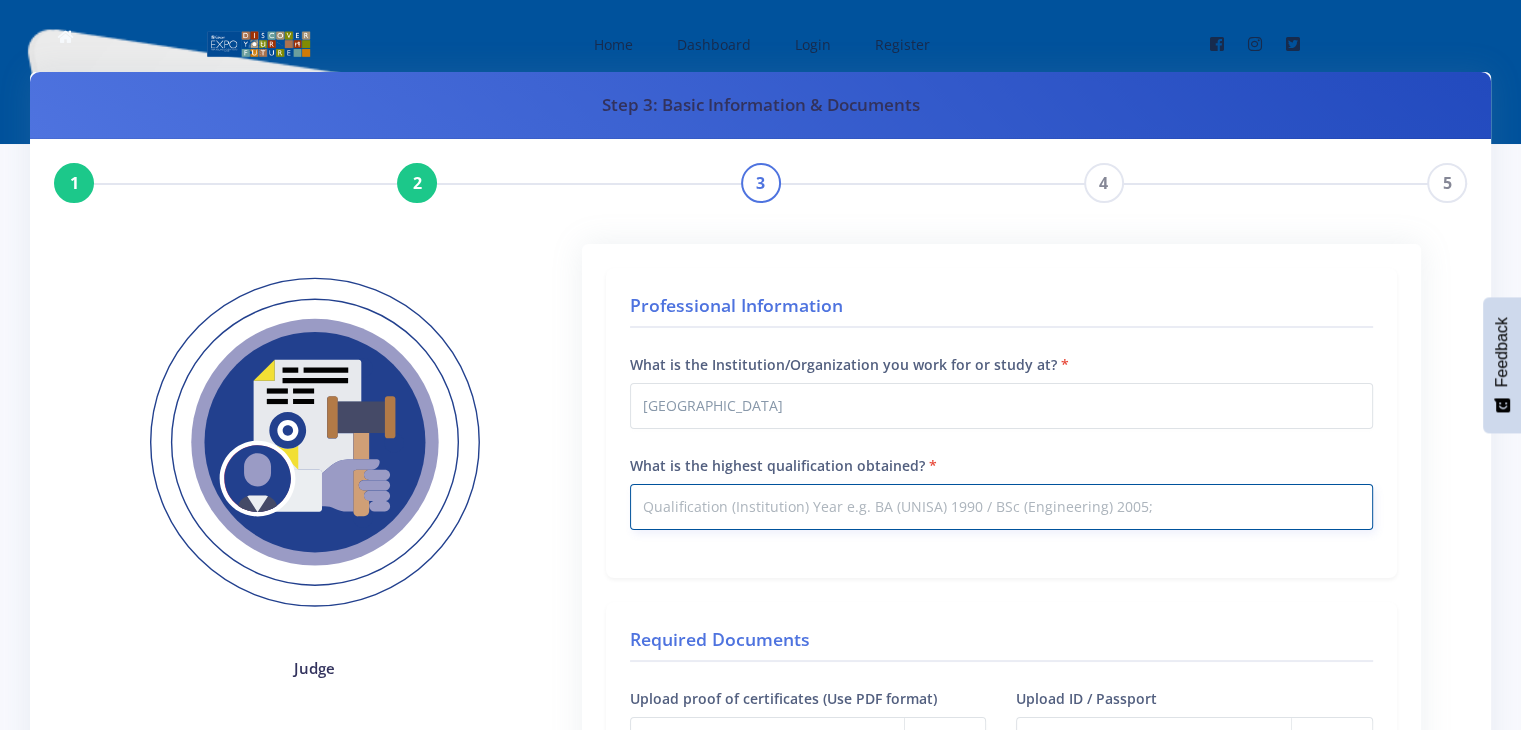 click on "What is the highest qualification obtained?" at bounding box center (1001, 507) 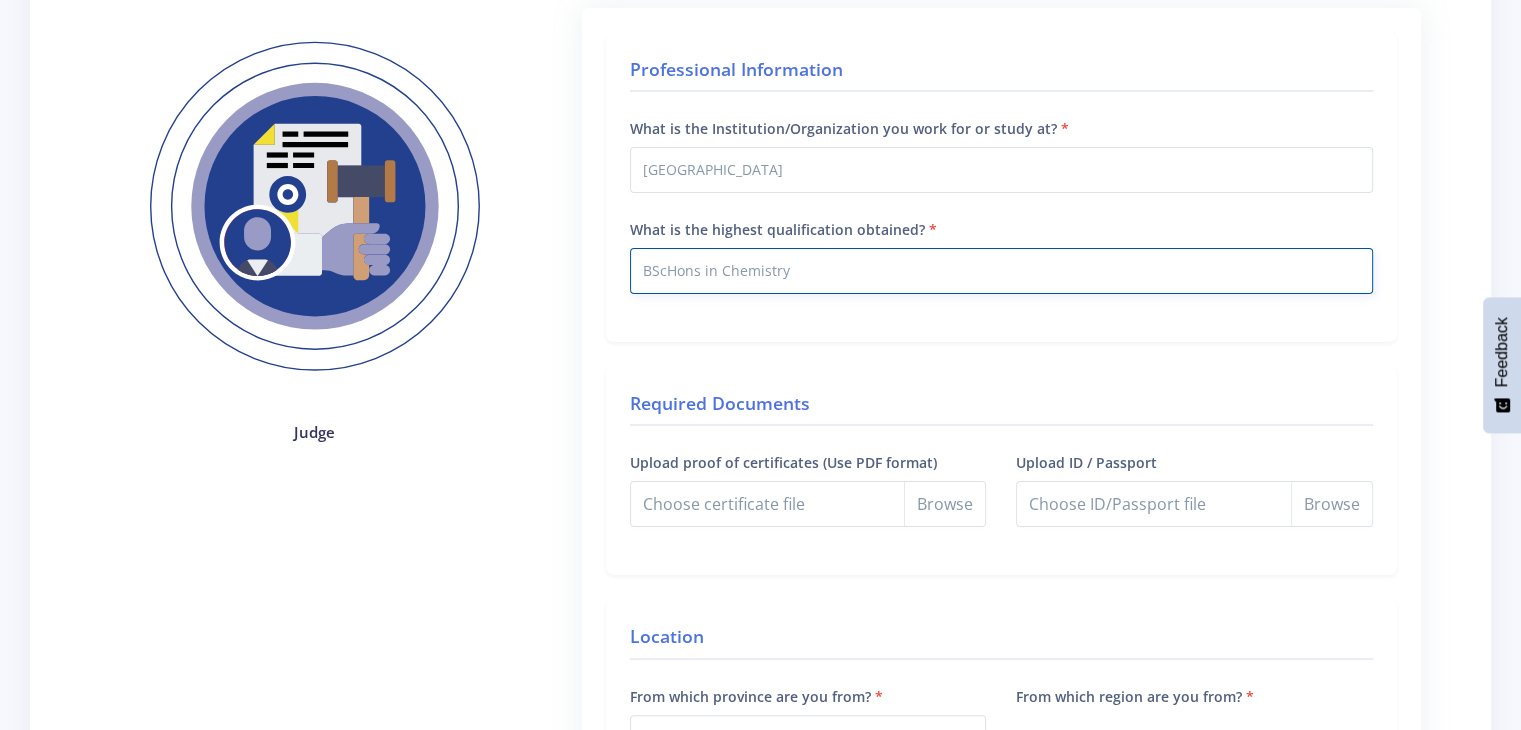 scroll, scrollTop: 288, scrollLeft: 0, axis: vertical 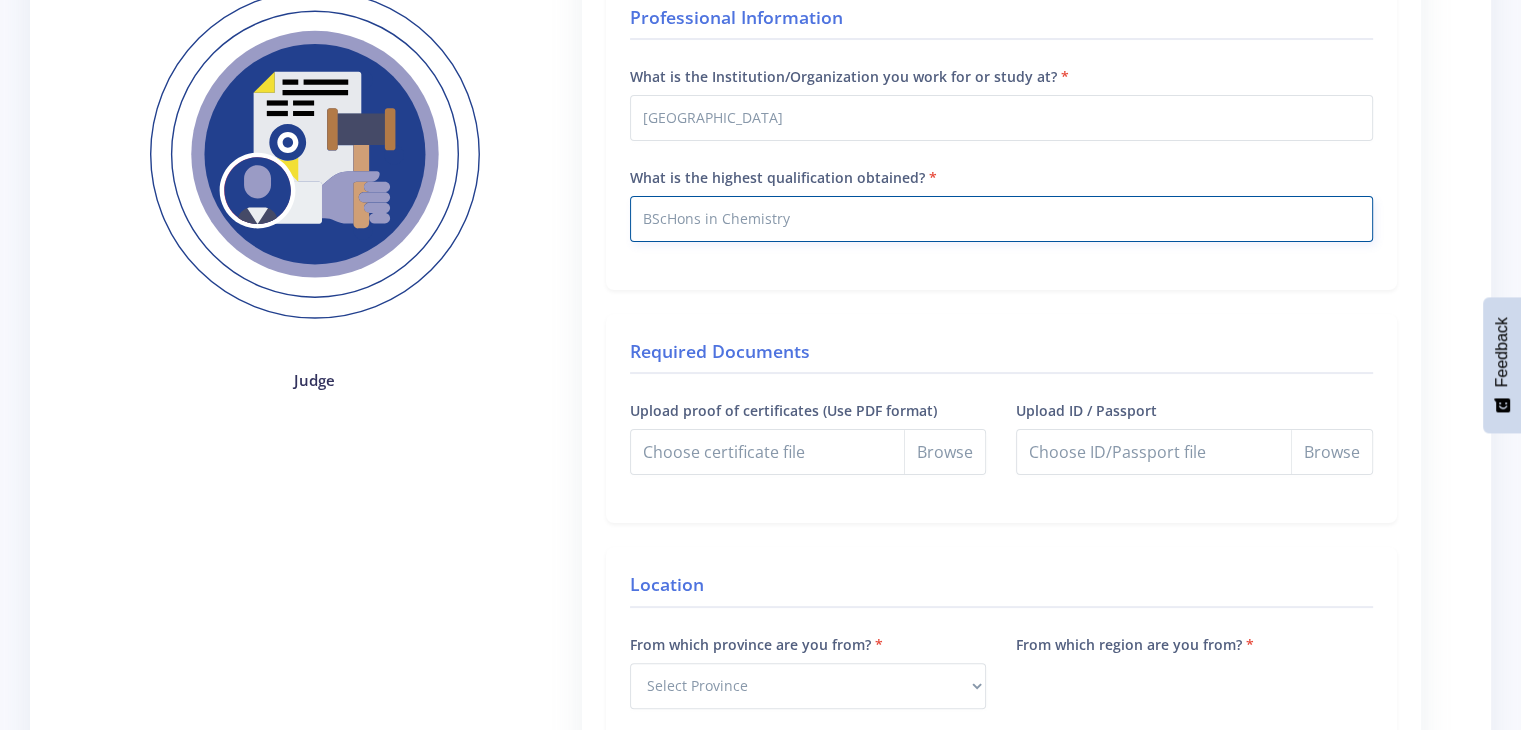type on "BScHons in Chemistry" 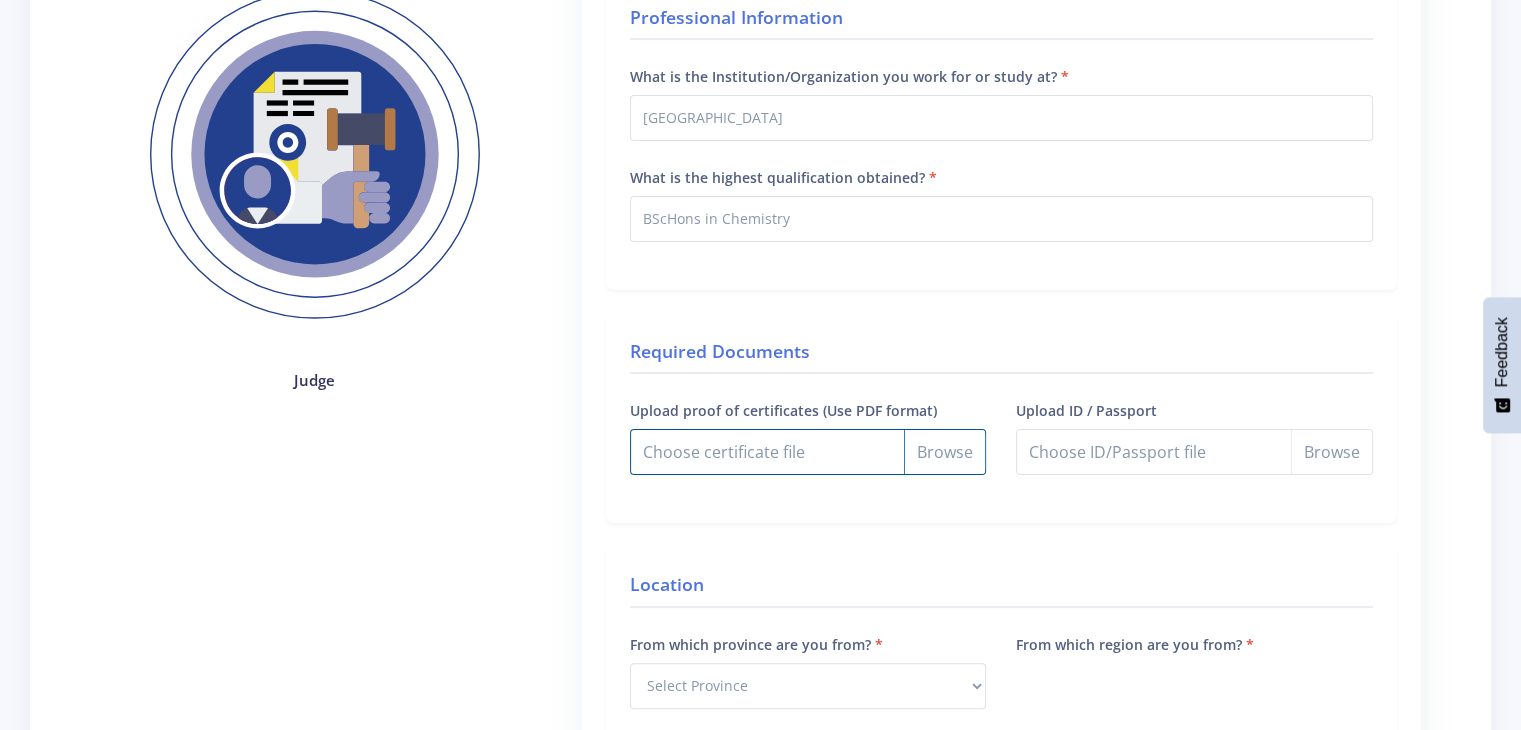 click on "Upload proof of certificates (Use PDF format)" at bounding box center [808, 452] 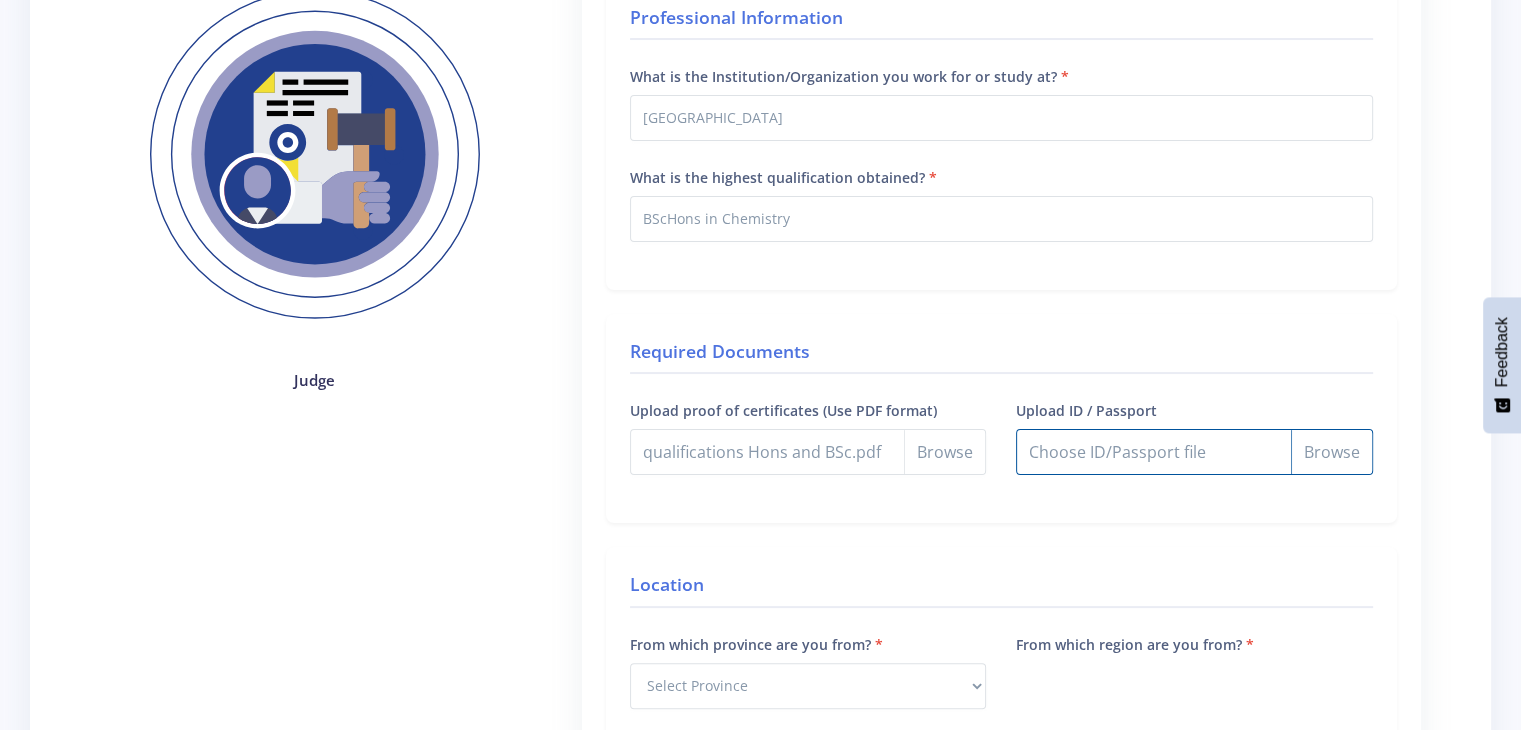 click on "Upload ID / Passport" at bounding box center (1194, 452) 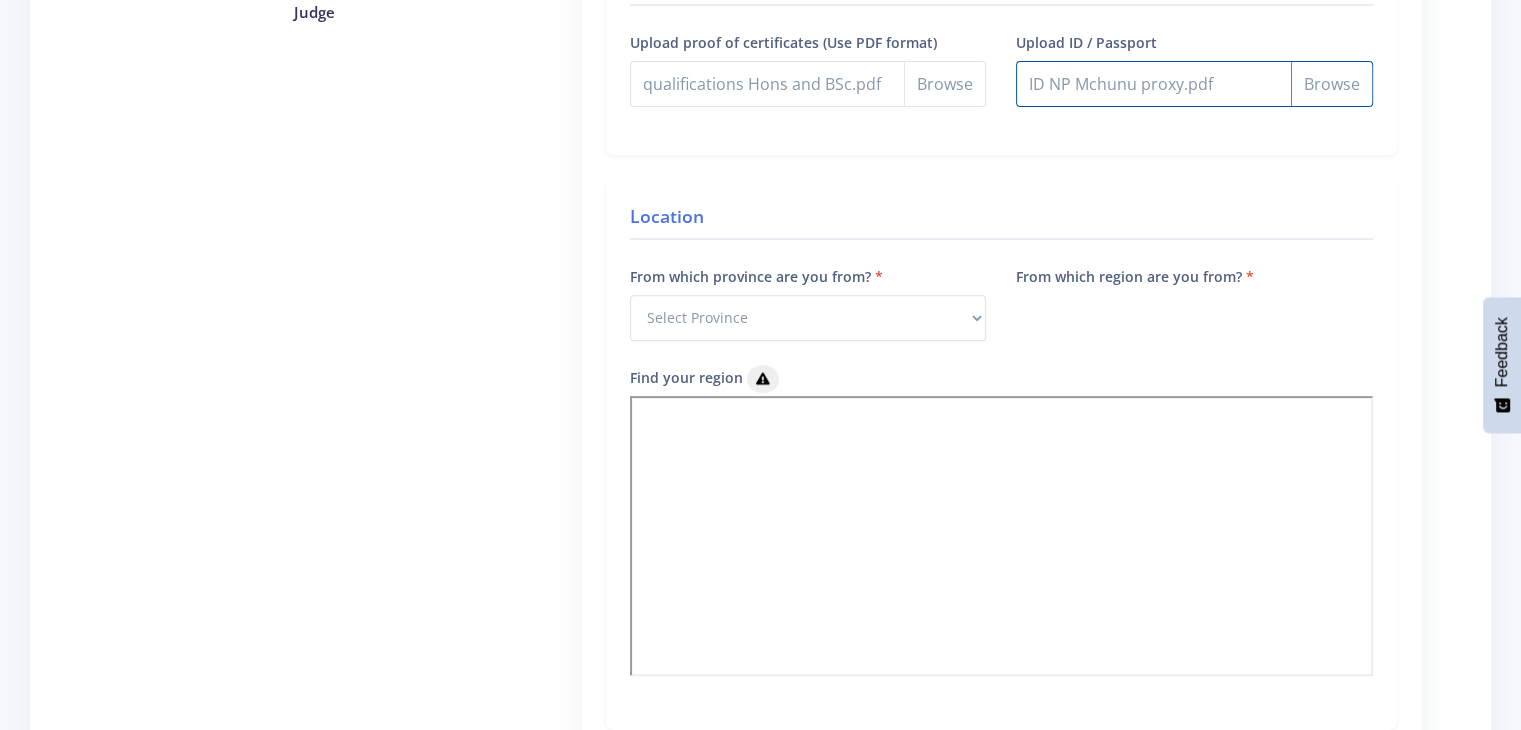 scroll, scrollTop: 658, scrollLeft: 0, axis: vertical 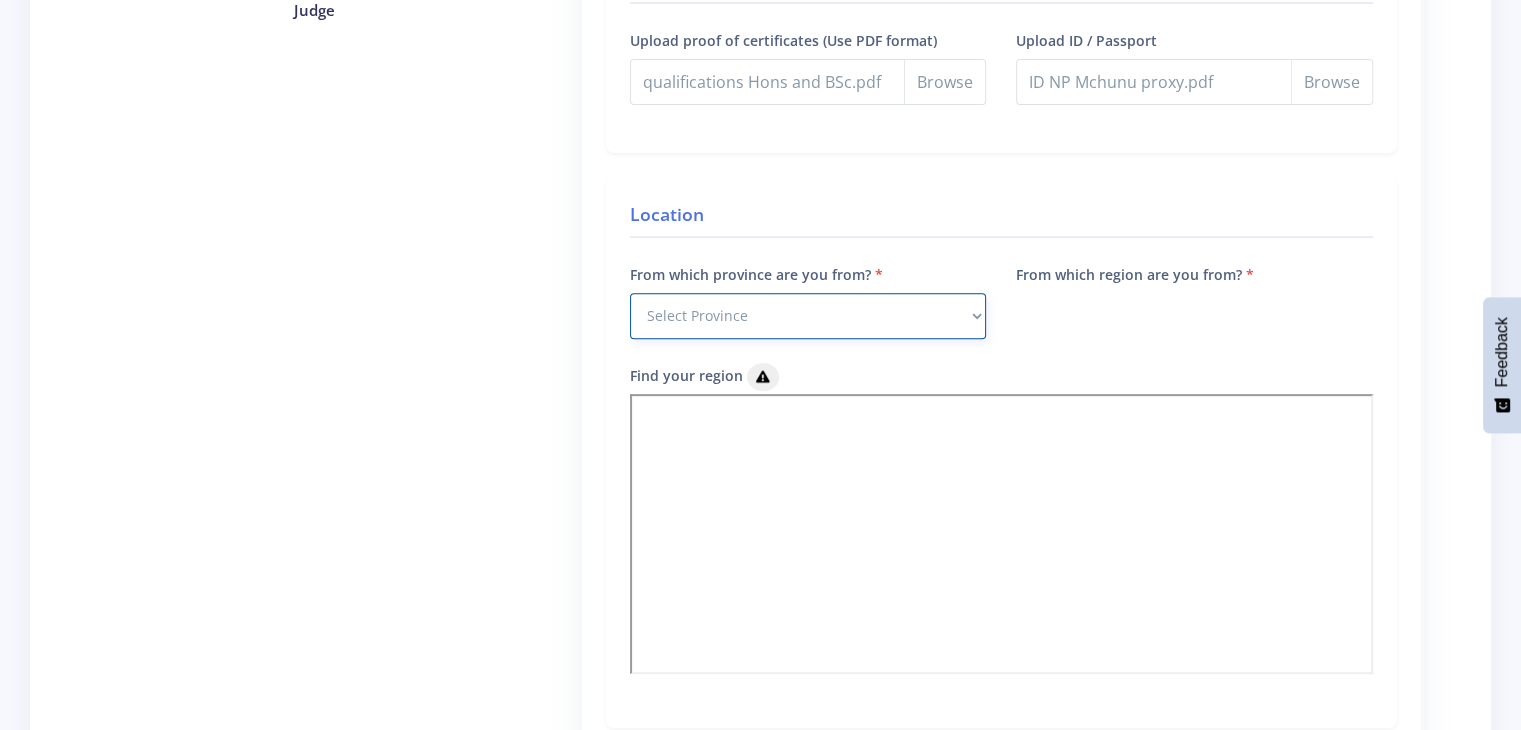 click on "Select Province
Western Cape
Eastern Cape
Northern Cape
North West
Free State" at bounding box center (808, 316) 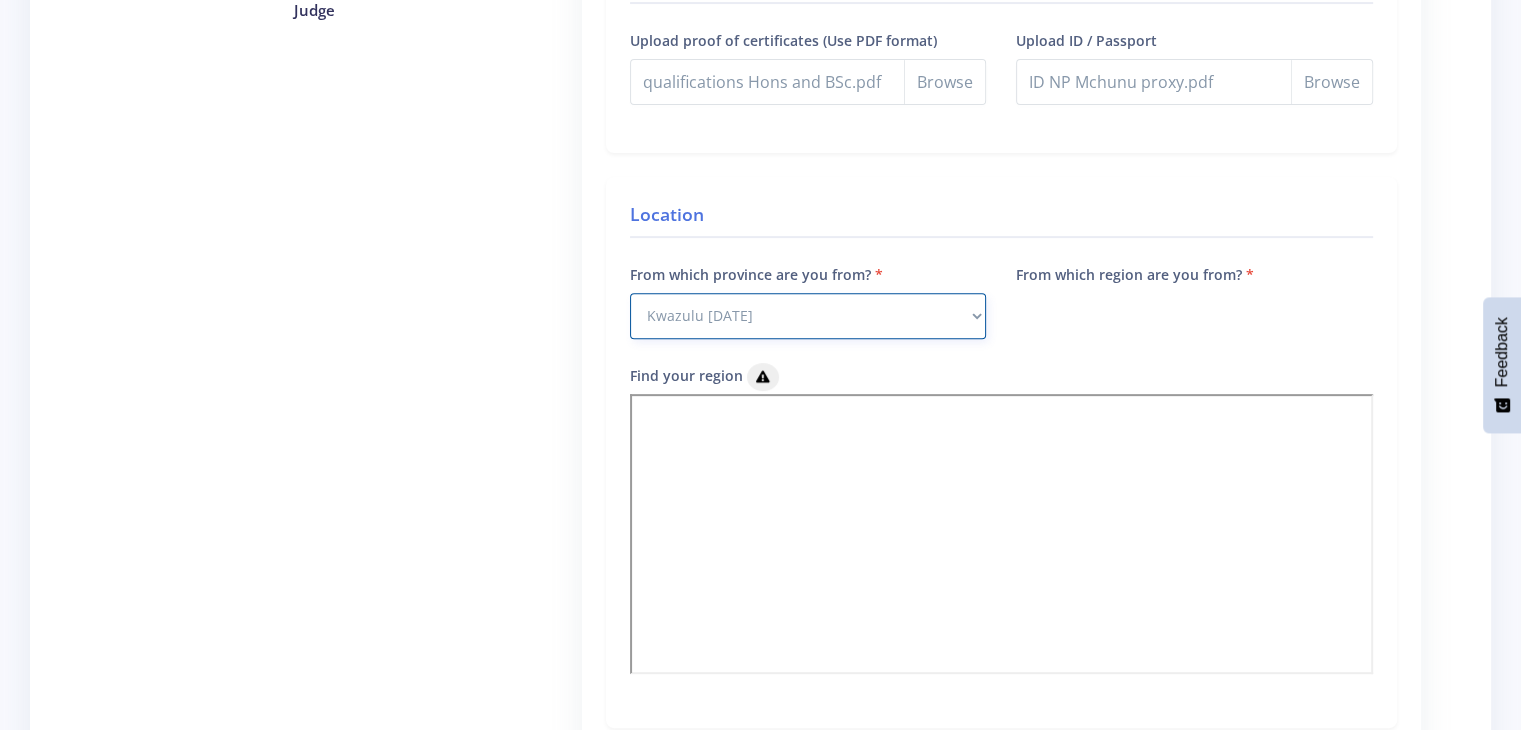 click on "Select Province
Western Cape
Eastern Cape
Northern Cape
North West
Free State" at bounding box center (808, 316) 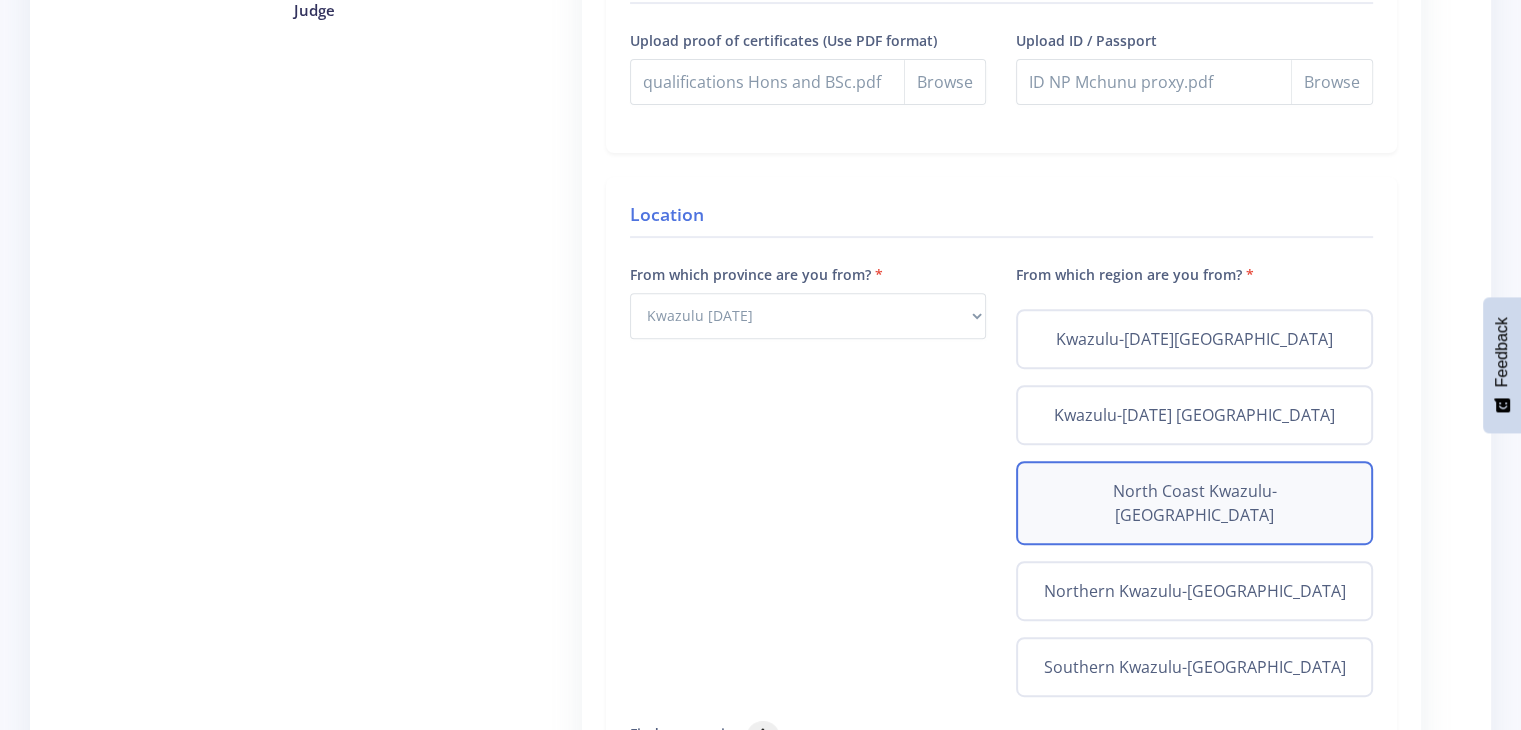 click on "North Coast Kwazulu-Natal" at bounding box center (1194, 503) 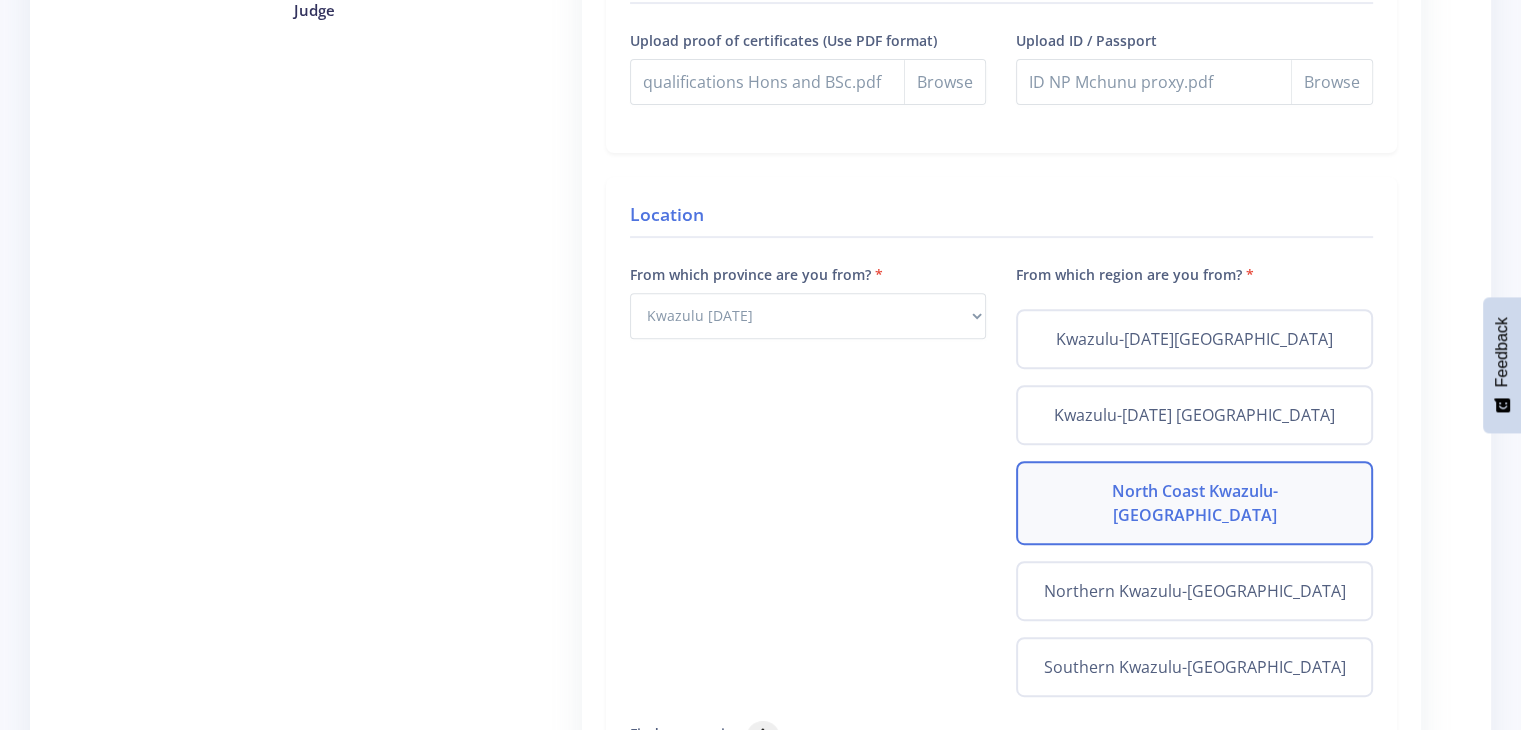click on "North Coast Kwazulu-Natal" at bounding box center [1194, 503] 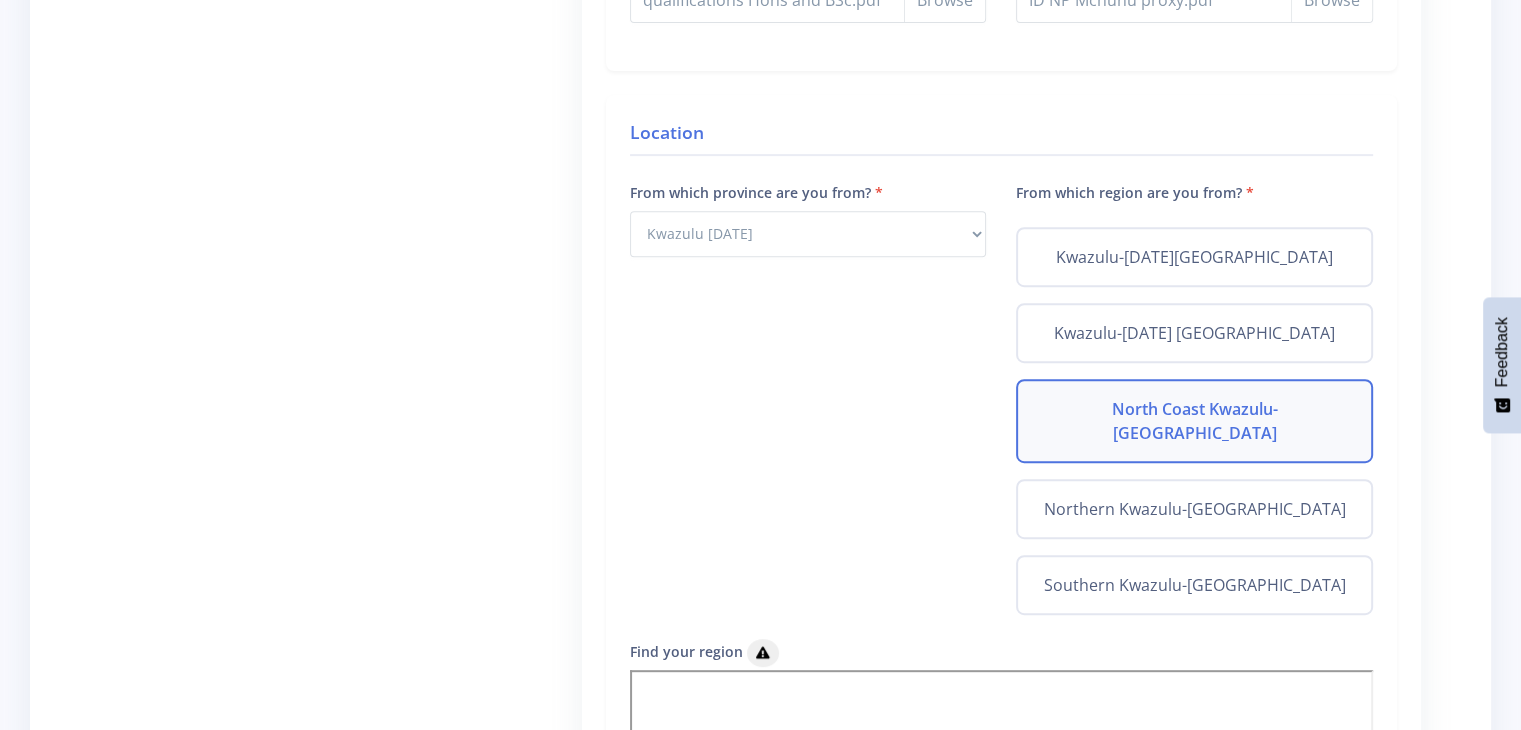 scroll, scrollTop: 735, scrollLeft: 0, axis: vertical 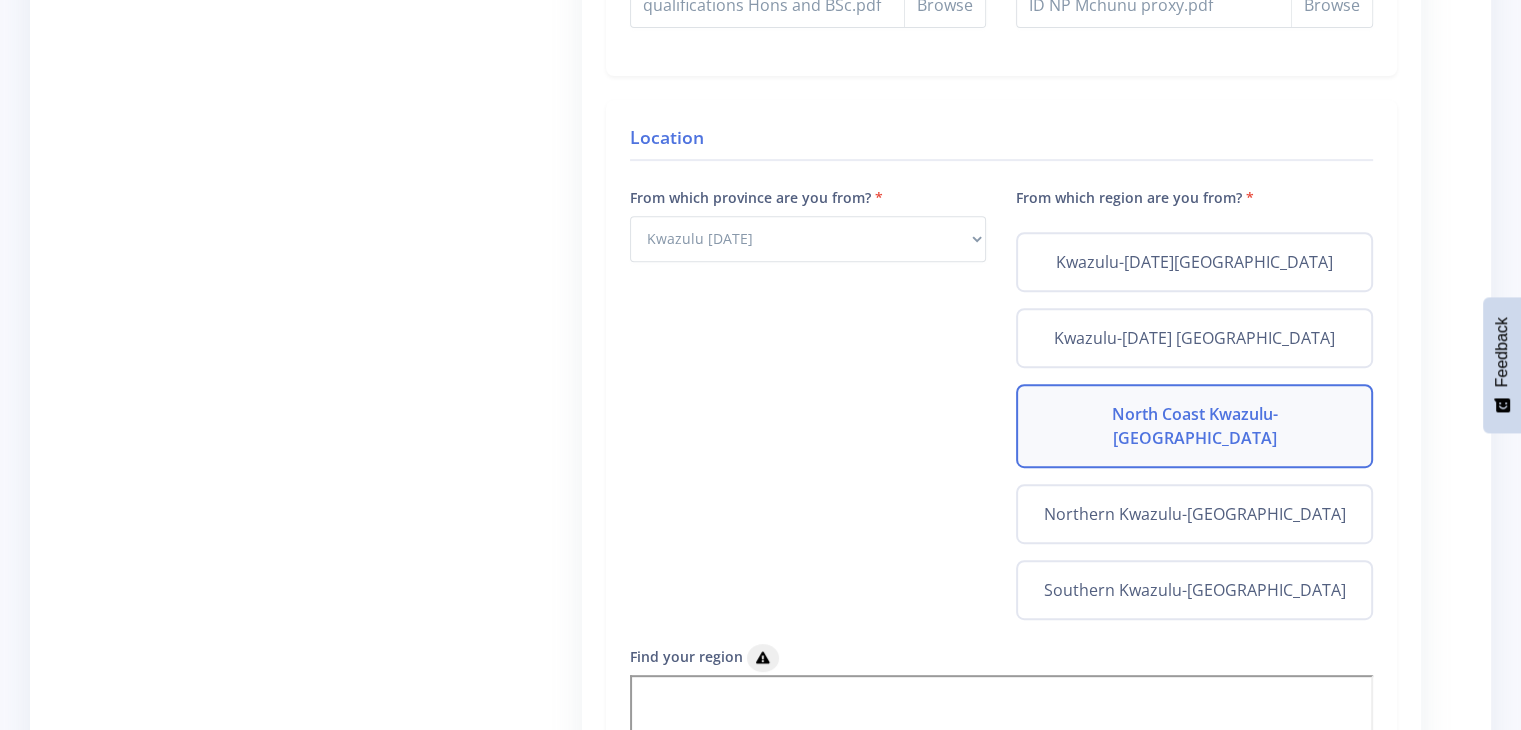 click on "North Coast Kwazulu-Natal" at bounding box center (1194, 426) 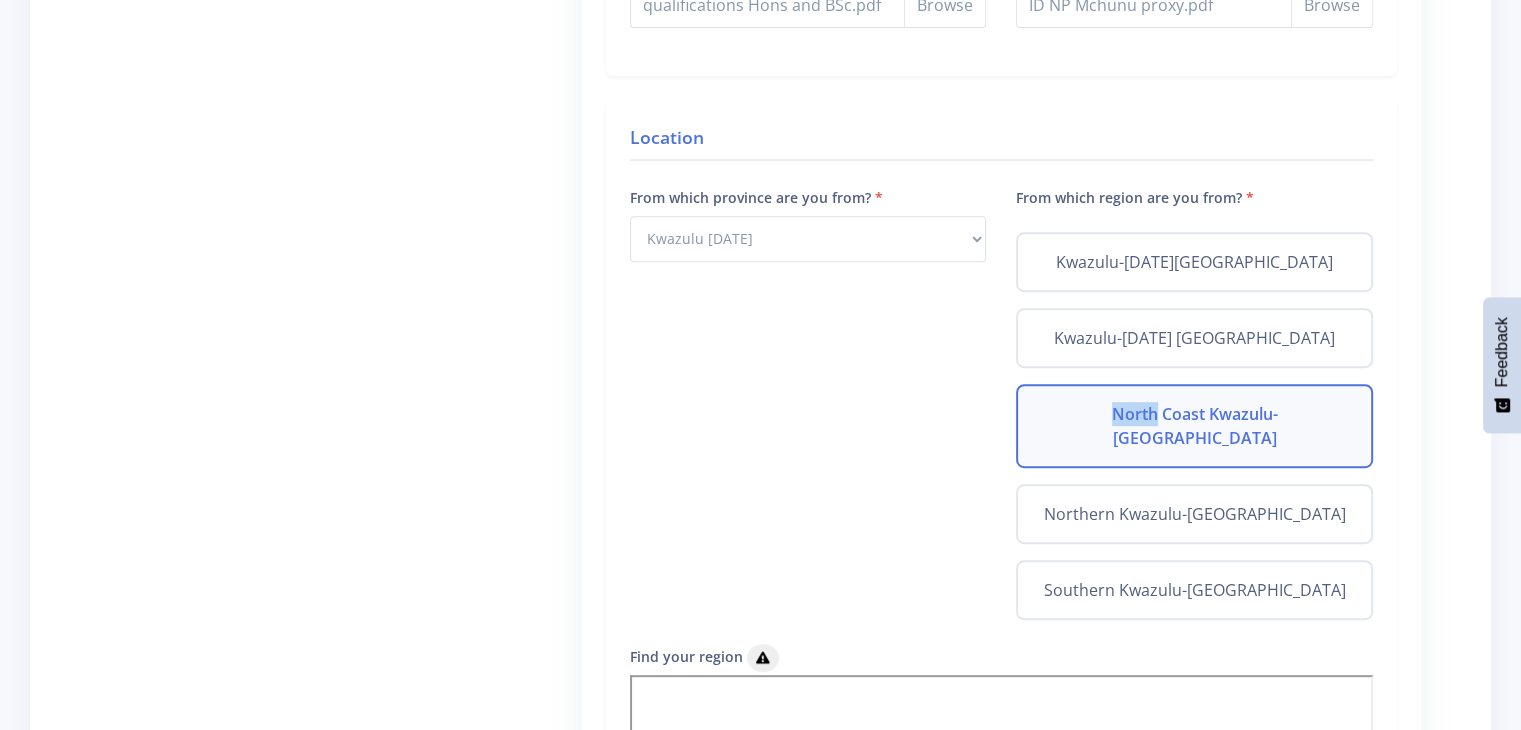 click on "North Coast Kwazulu-Natal" at bounding box center [1194, 426] 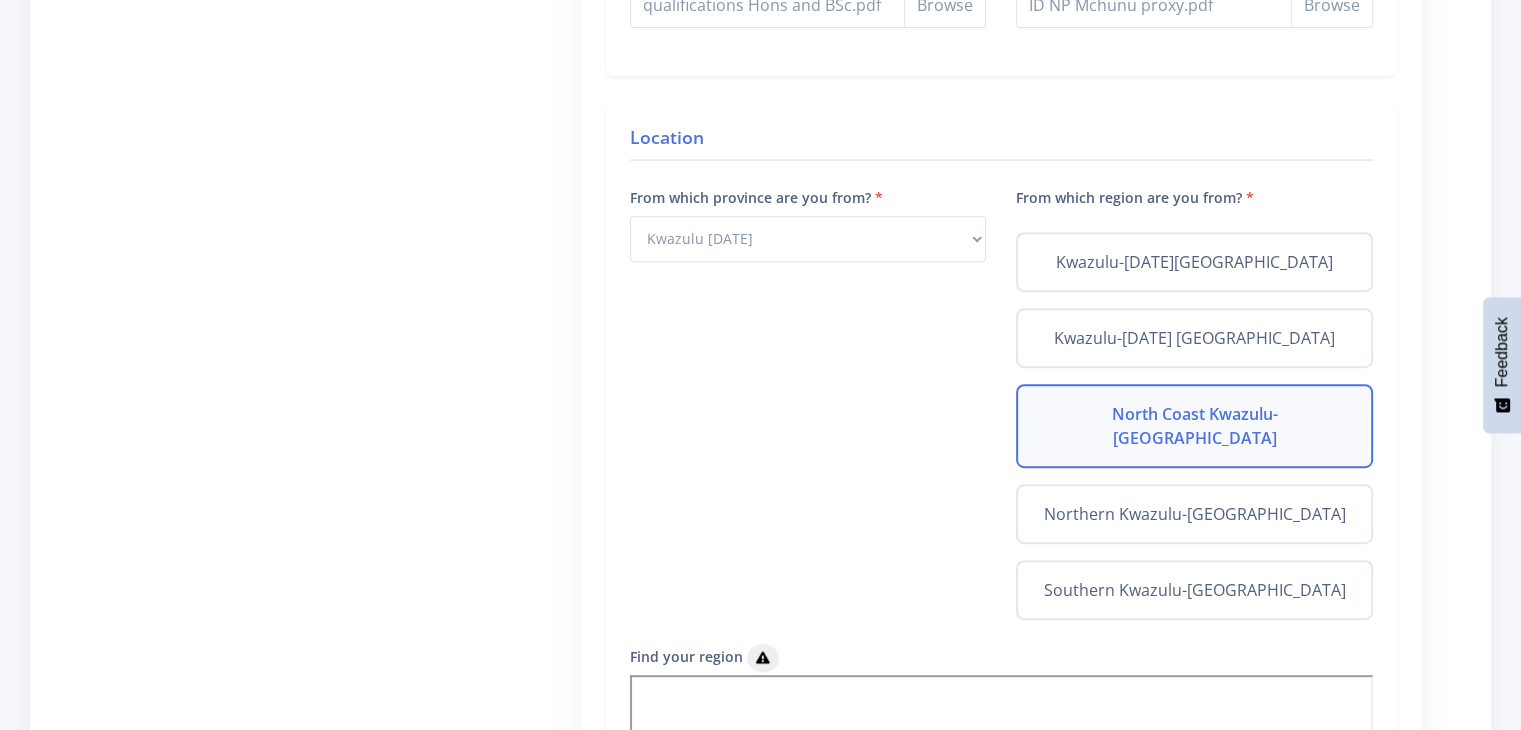 click on "North Coast Kwazulu-Natal" at bounding box center [1194, 426] 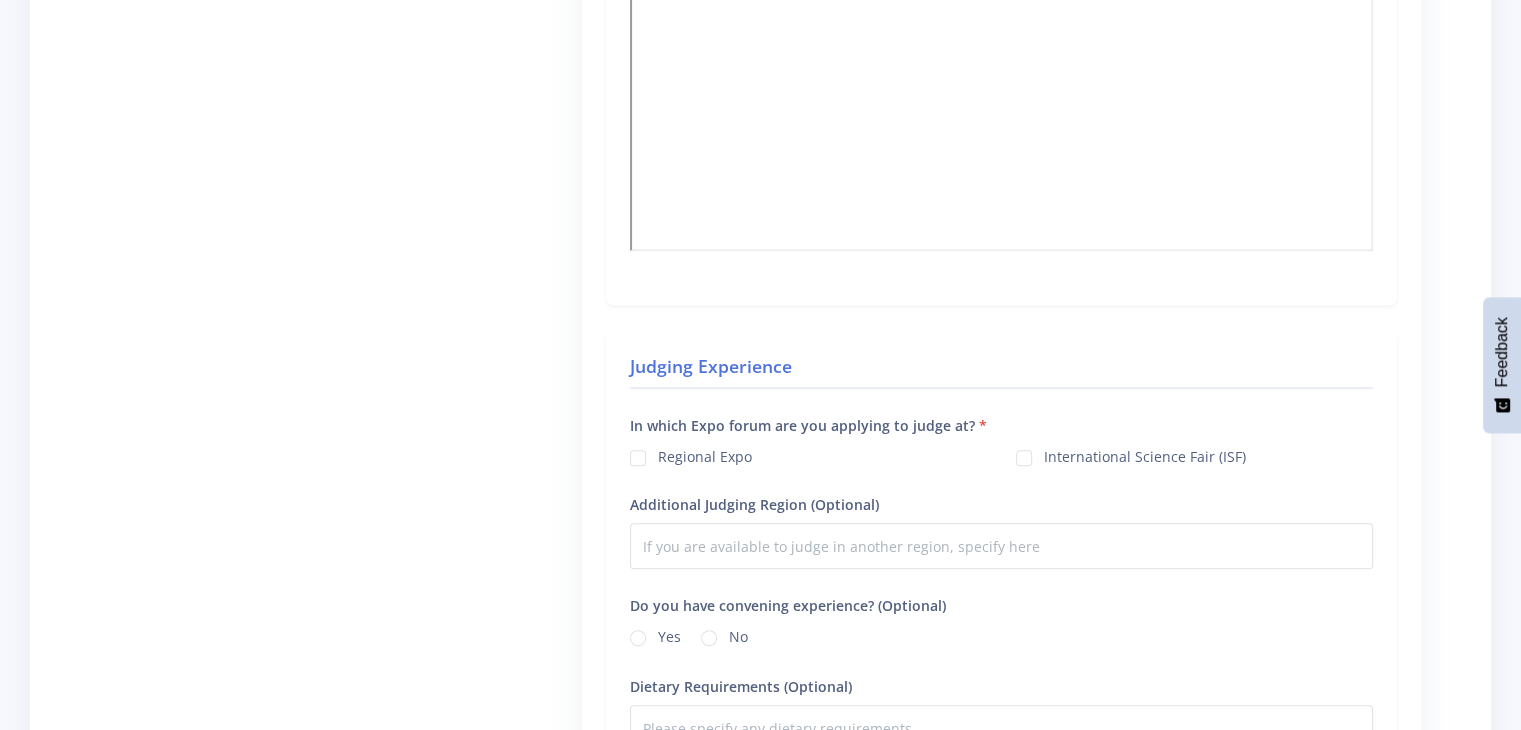 scroll, scrollTop: 1455, scrollLeft: 0, axis: vertical 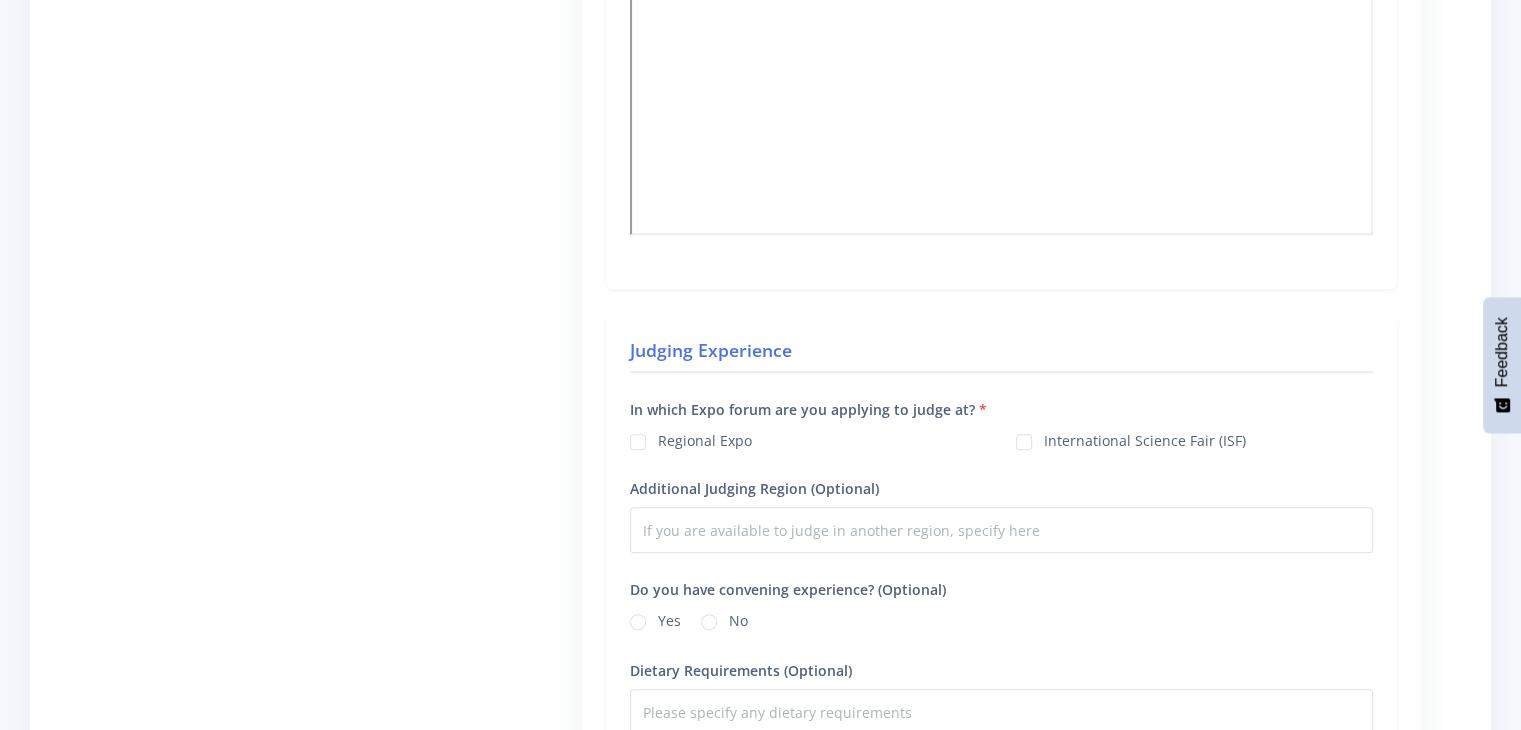 click on "Regional Expo" at bounding box center [705, 438] 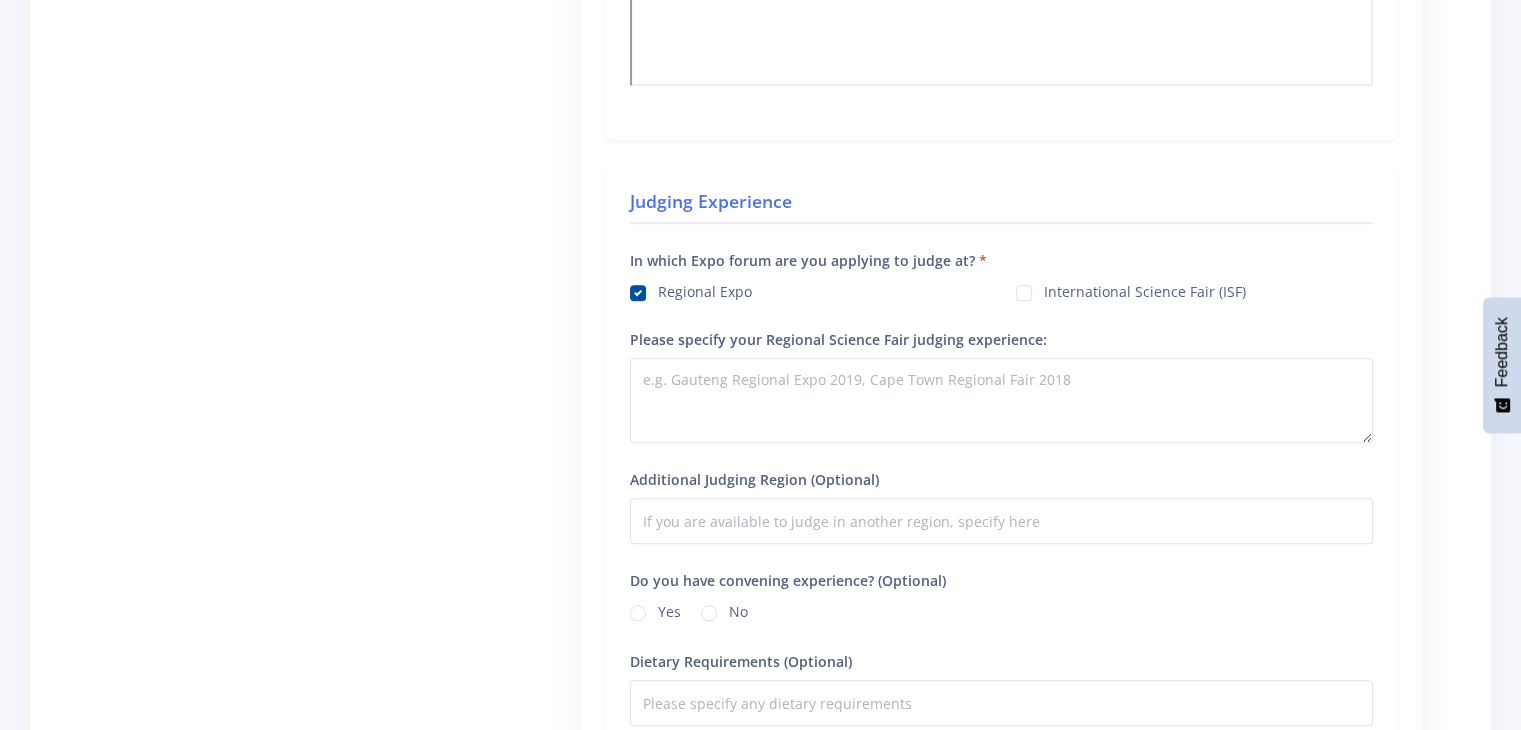 scroll, scrollTop: 1606, scrollLeft: 0, axis: vertical 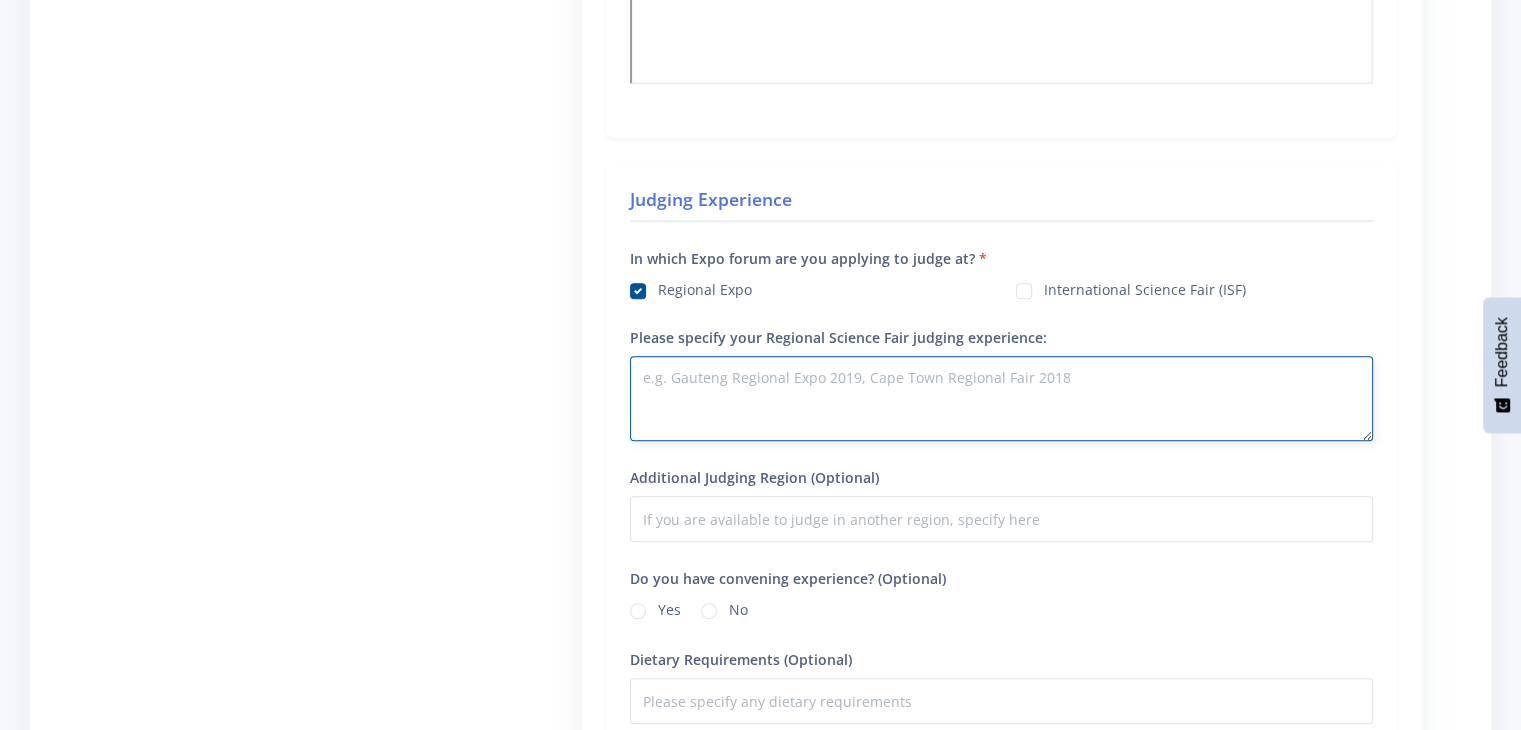 click on "Please specify your Regional Science Fair judging experience:" at bounding box center [1001, 398] 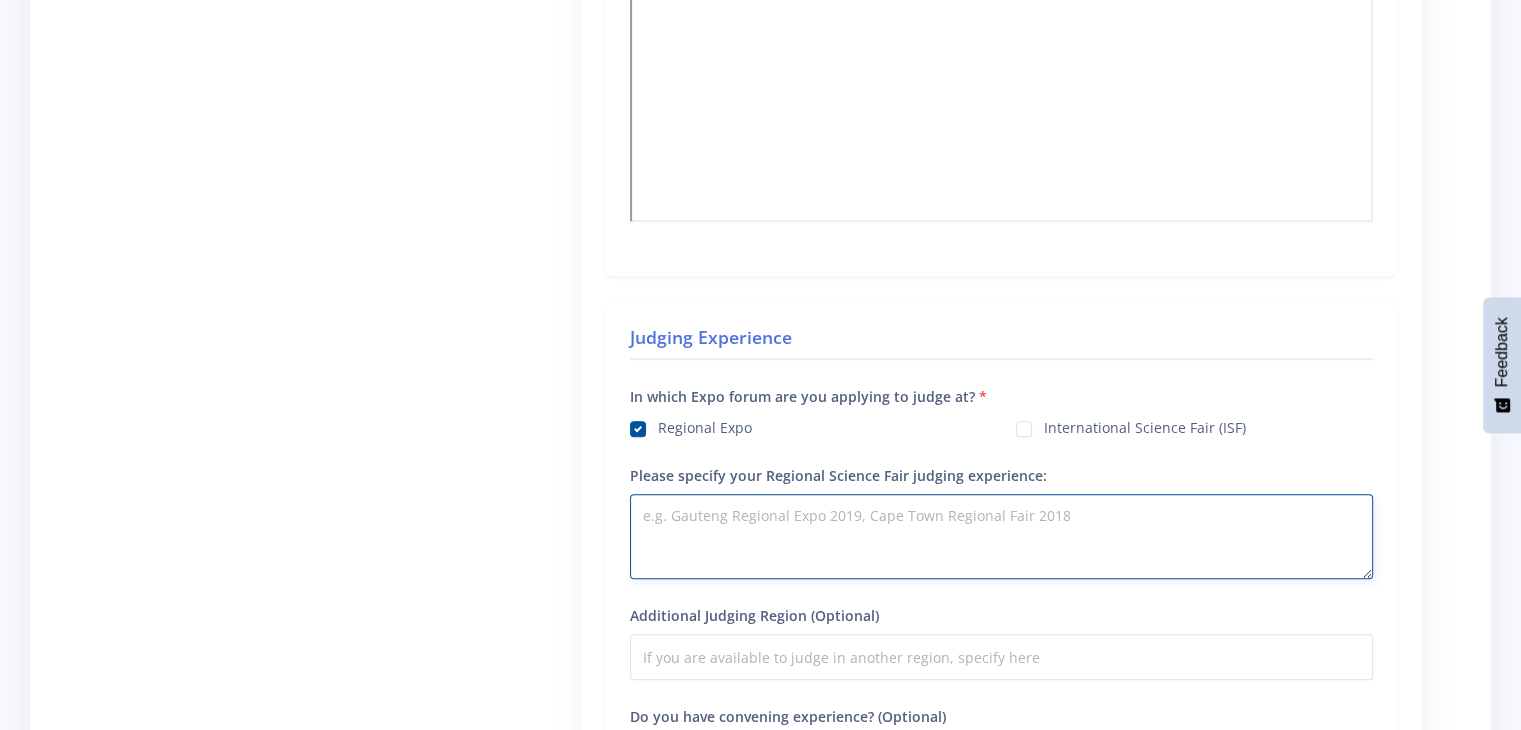 scroll, scrollTop: 1467, scrollLeft: 0, axis: vertical 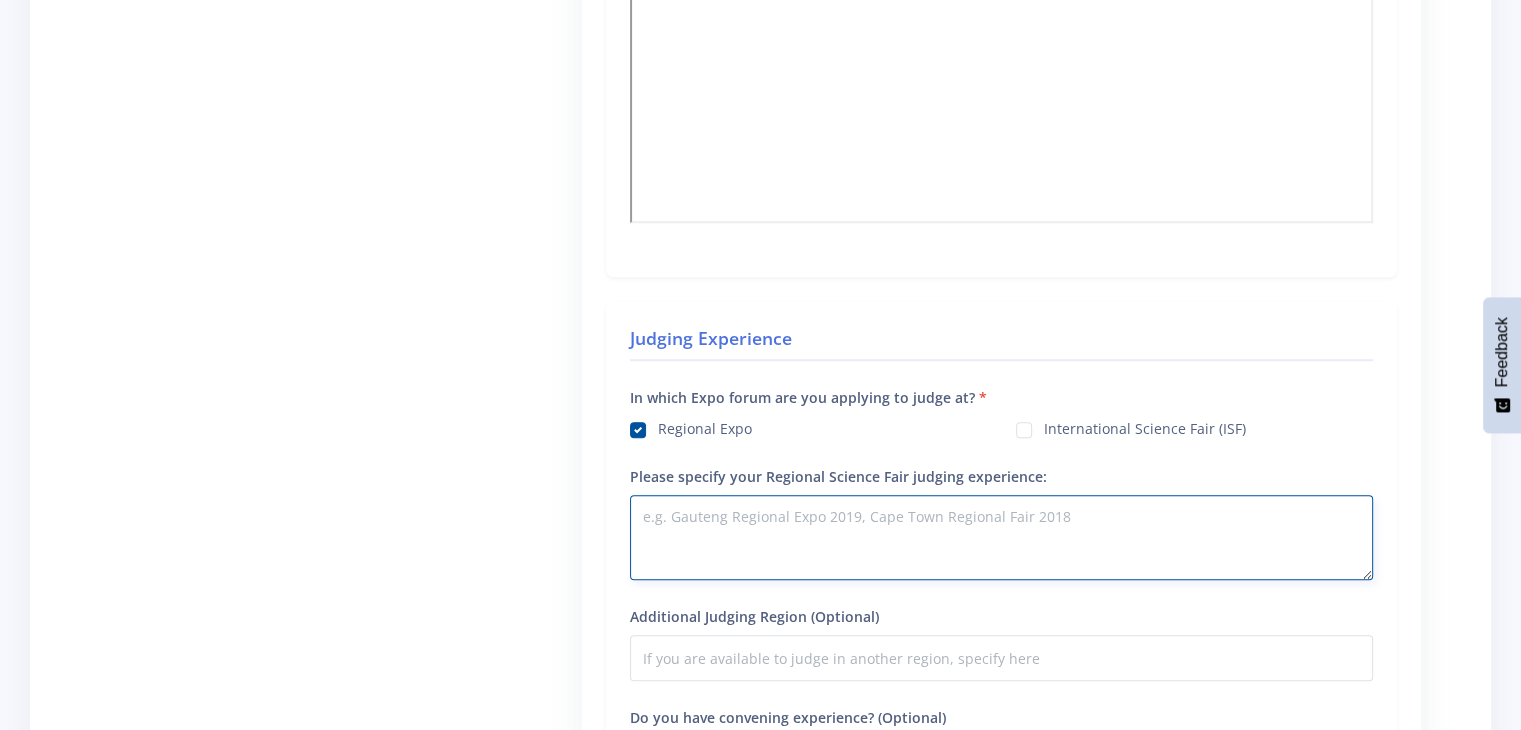 click on "Please specify your Regional Science Fair judging experience:" at bounding box center [1001, 537] 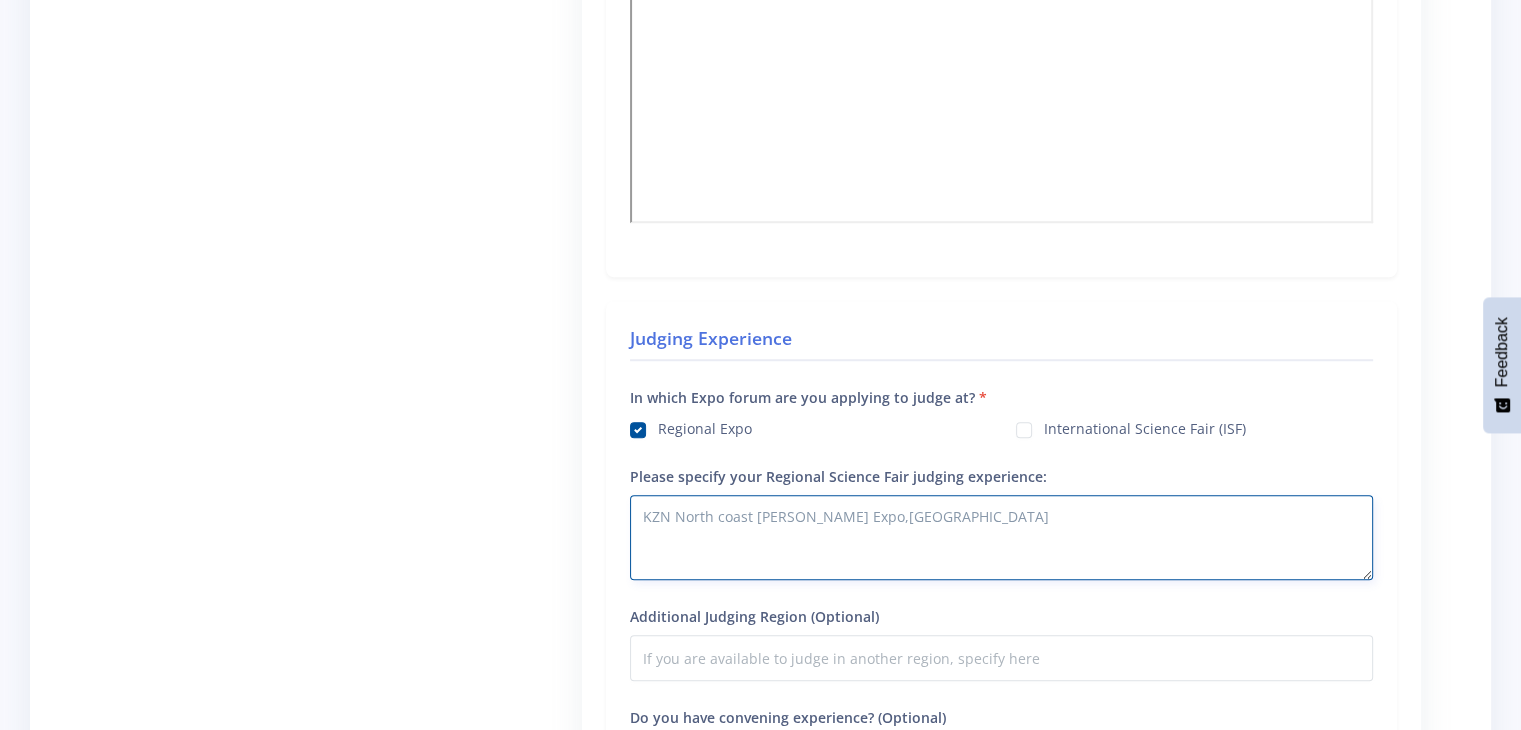click on "KZN North coast reginal Expo,Richardsbay" at bounding box center [1001, 537] 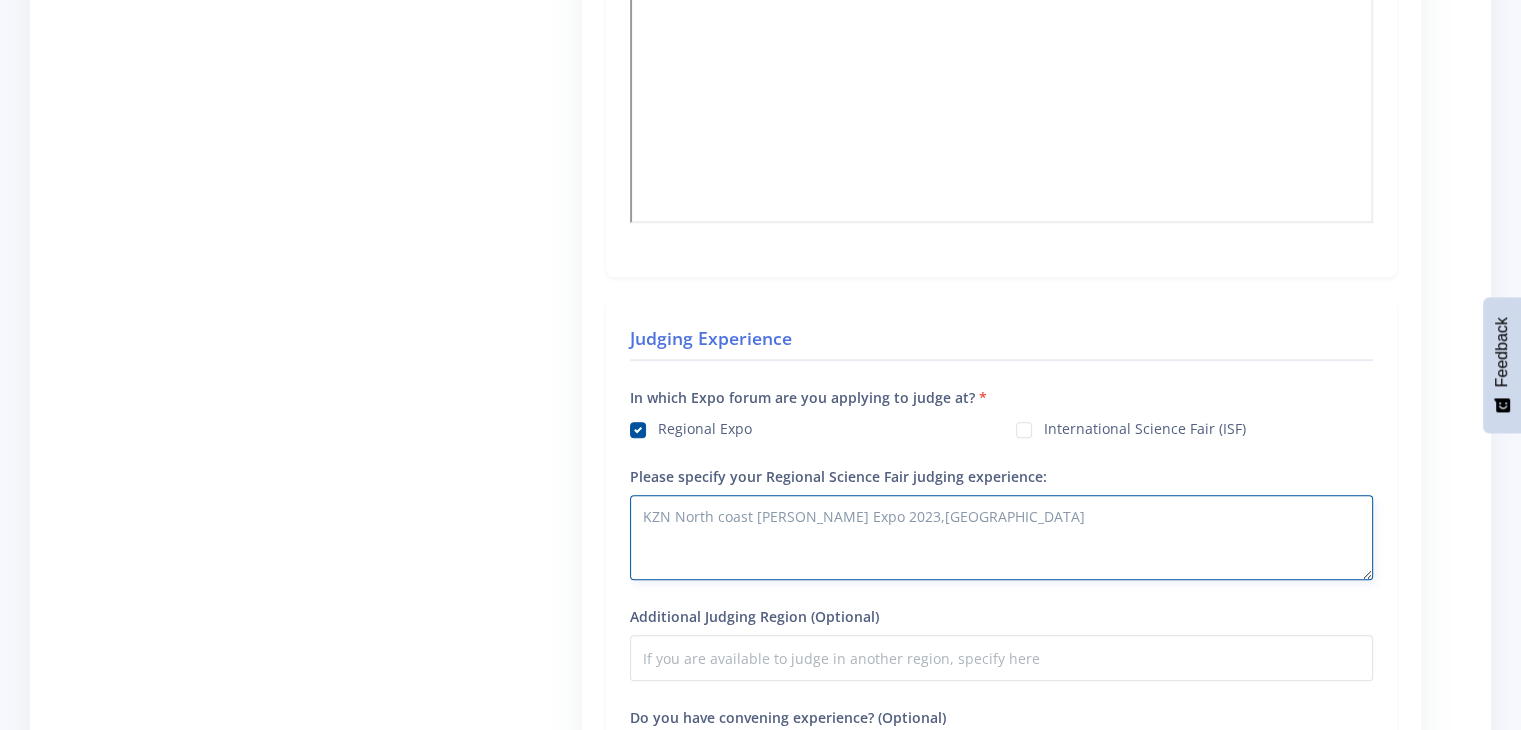 type on "KZN North coast reginal Expo 2023,Richardsbay" 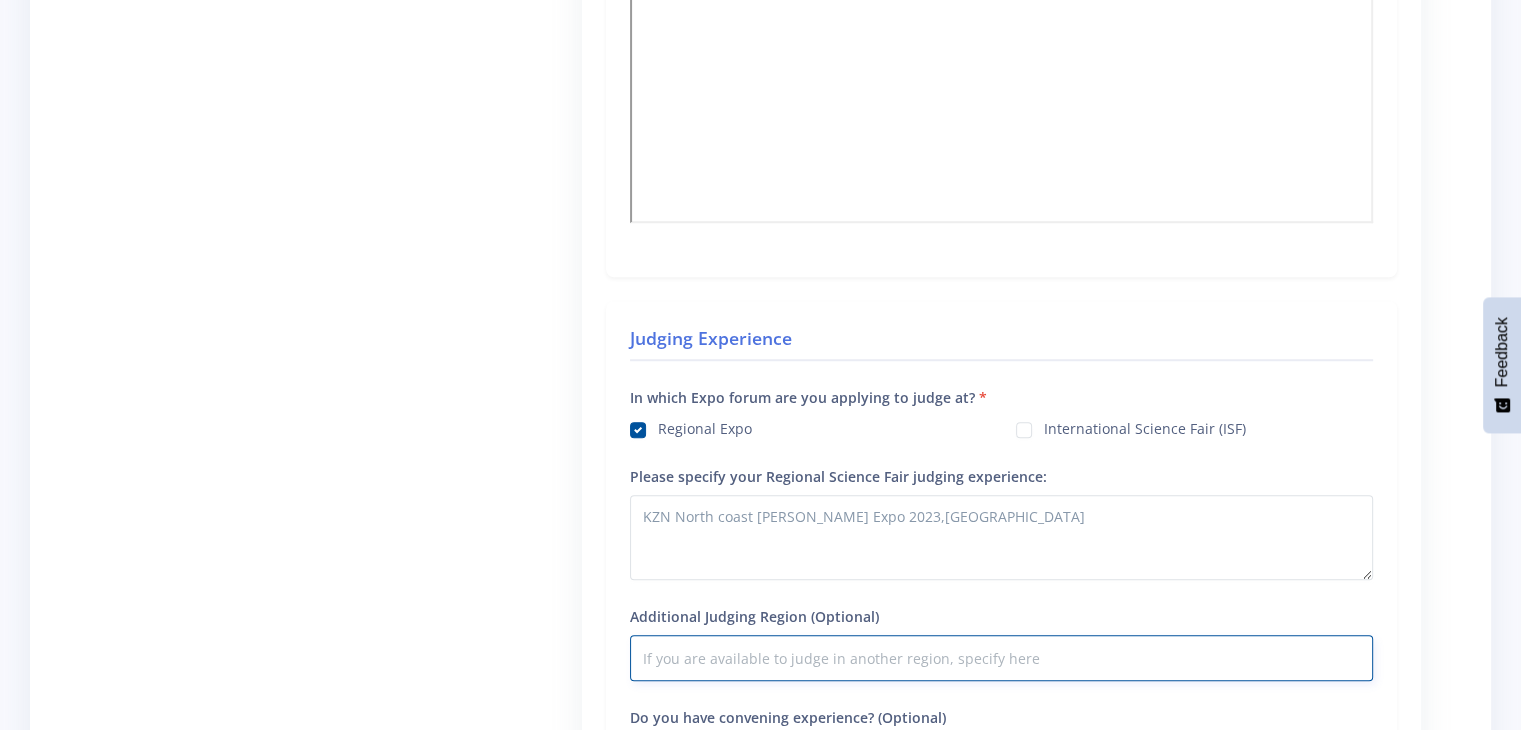 click on "Additional Judging Region (Optional)" at bounding box center (1001, 658) 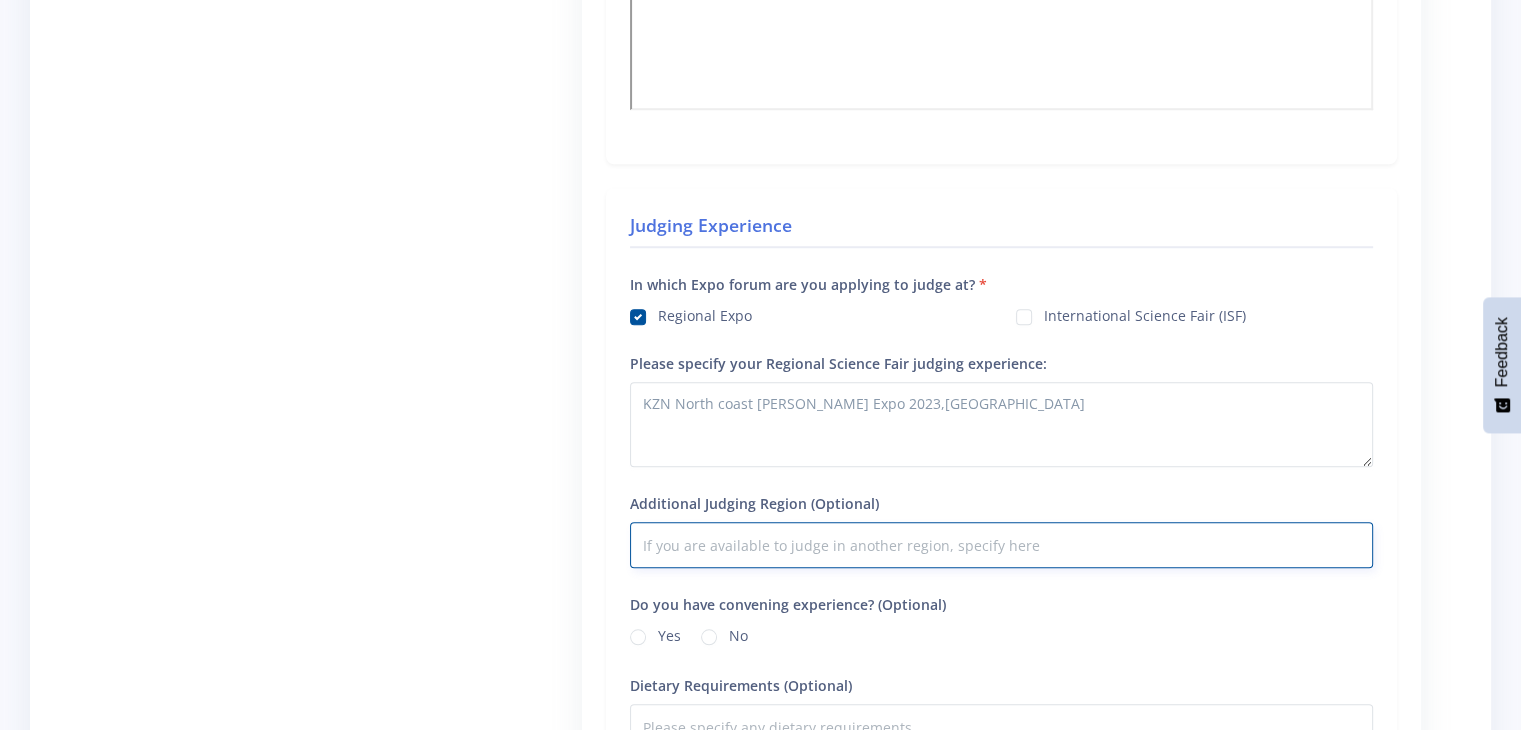 scroll, scrollTop: 1590, scrollLeft: 0, axis: vertical 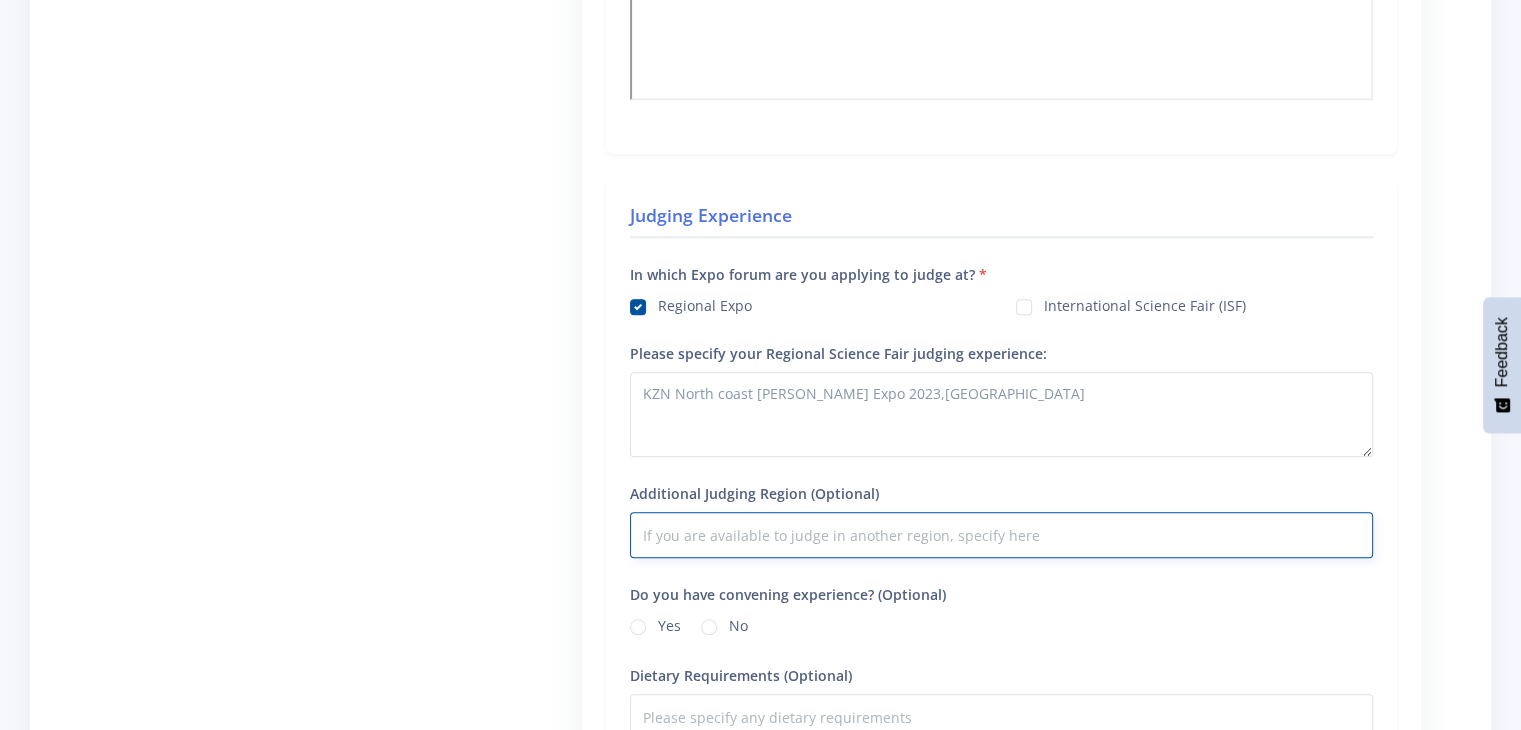 click on "Additional Judging Region (Optional)" at bounding box center (1001, 535) 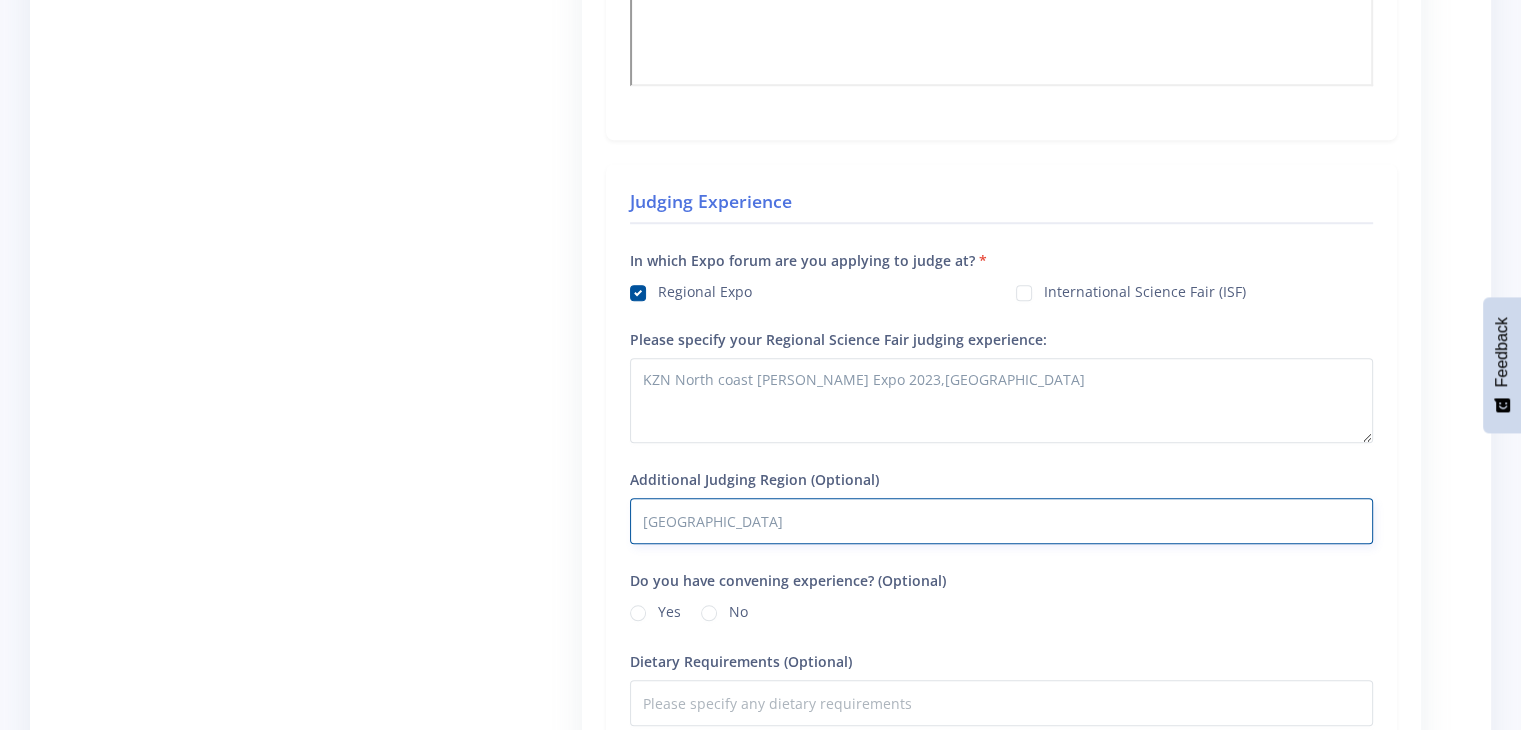 scroll, scrollTop: 1615, scrollLeft: 0, axis: vertical 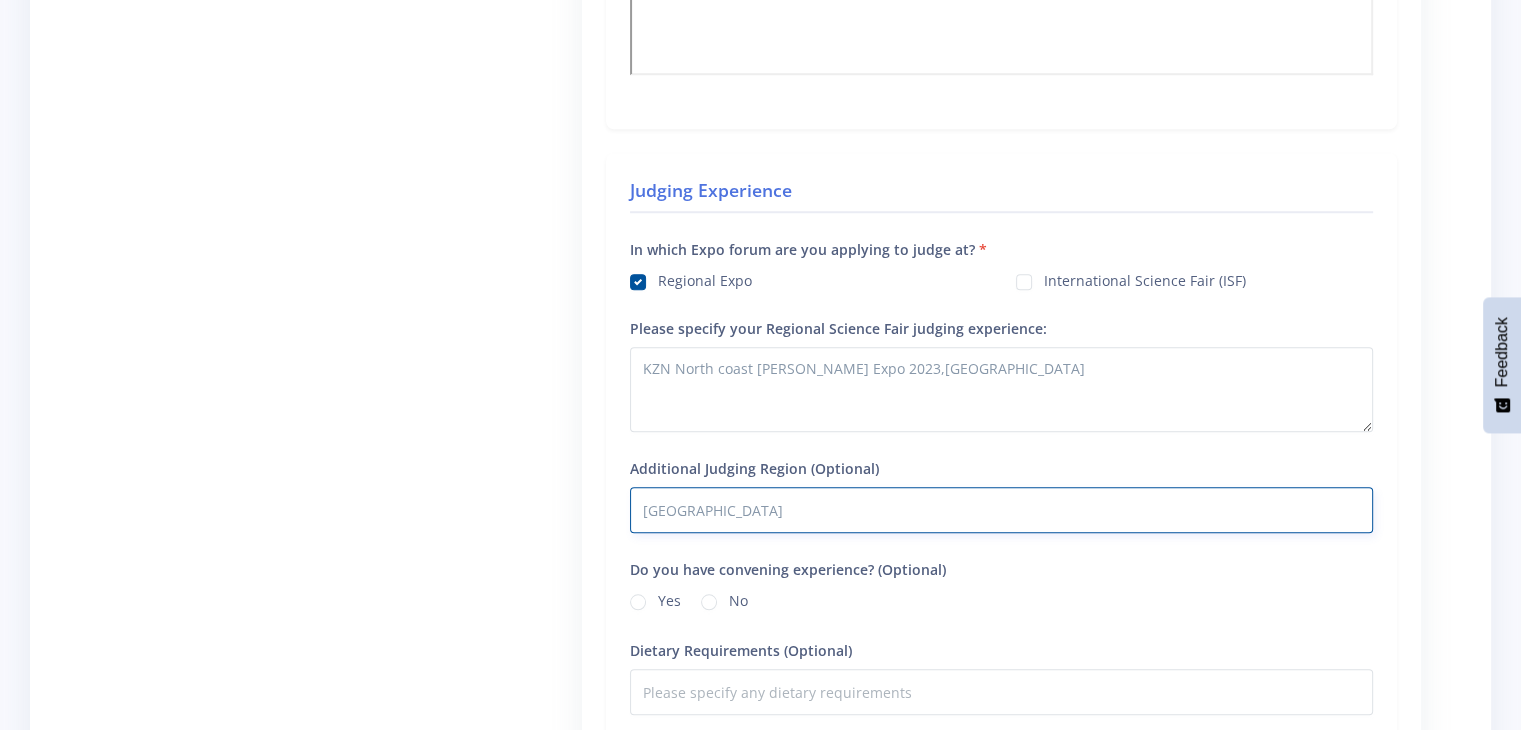 type on "Durban" 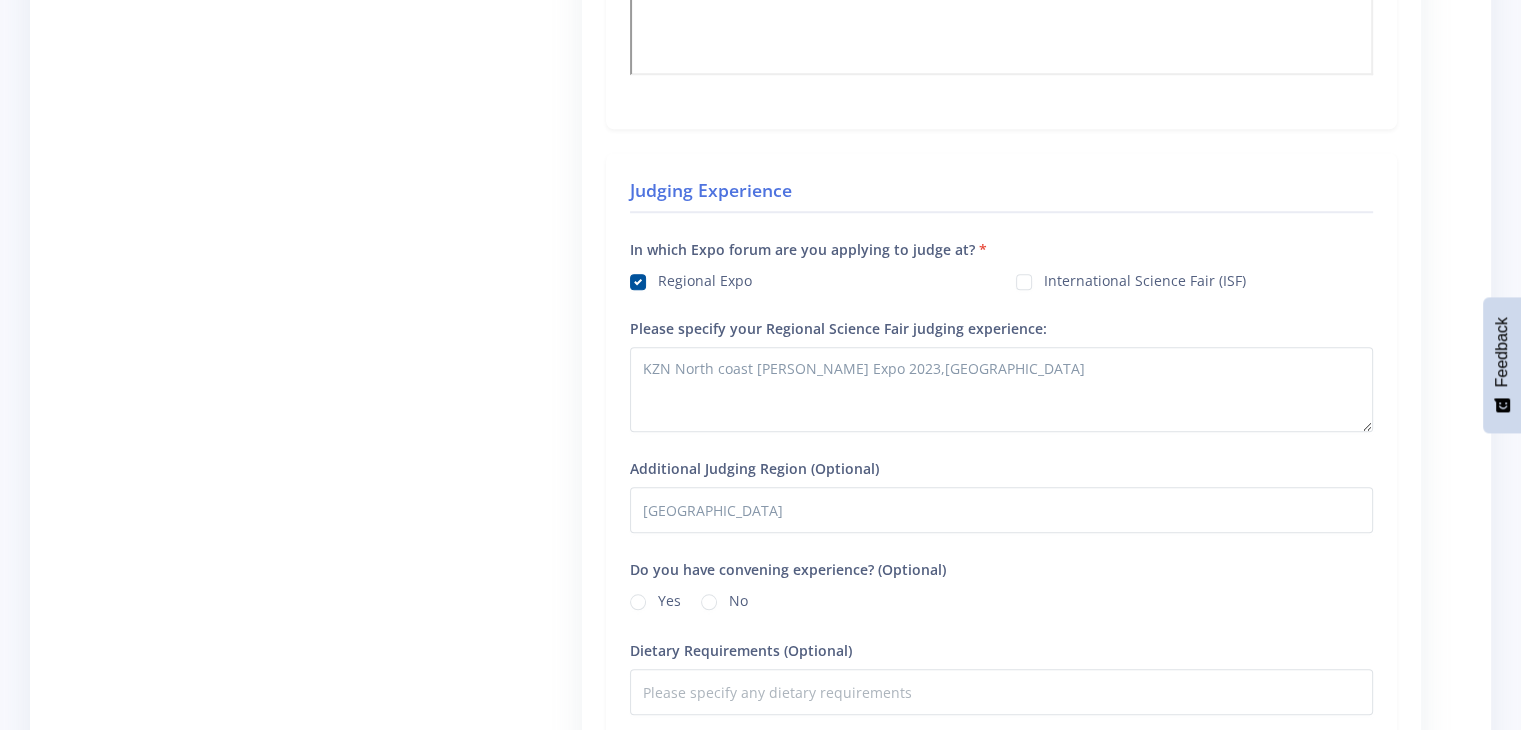 click on "Yes" at bounding box center (669, 598) 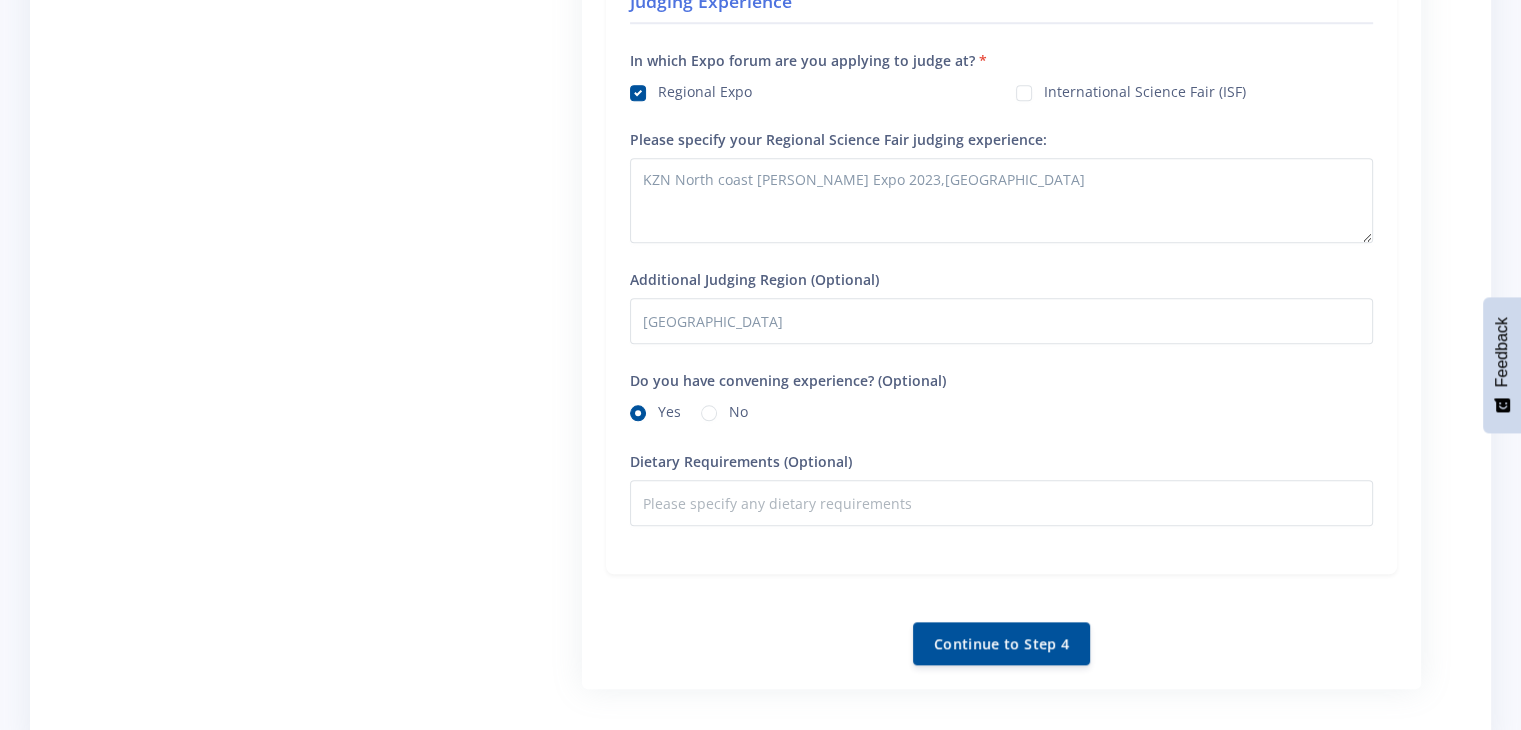 scroll, scrollTop: 1811, scrollLeft: 0, axis: vertical 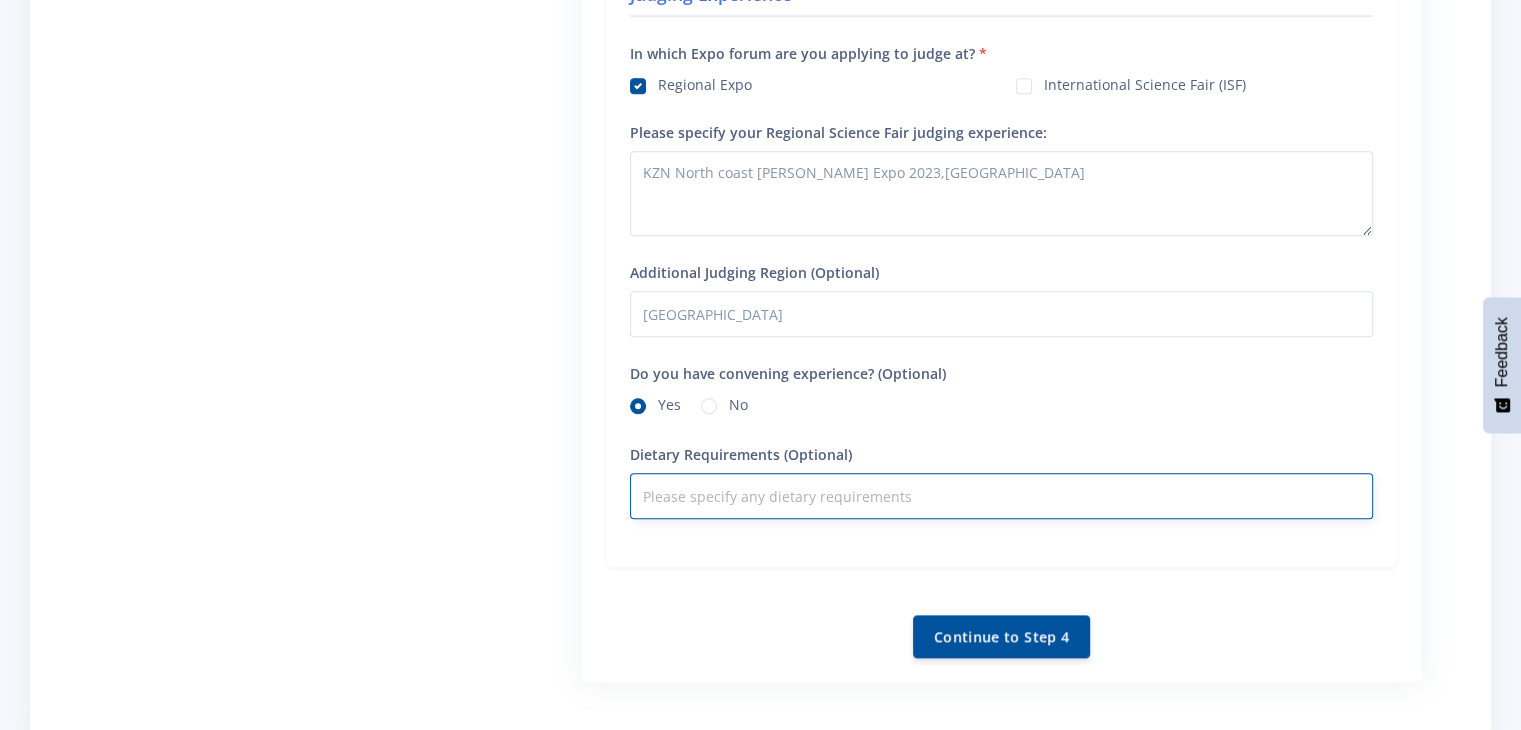 click on "Dietary Requirements (Optional)" at bounding box center (1001, 496) 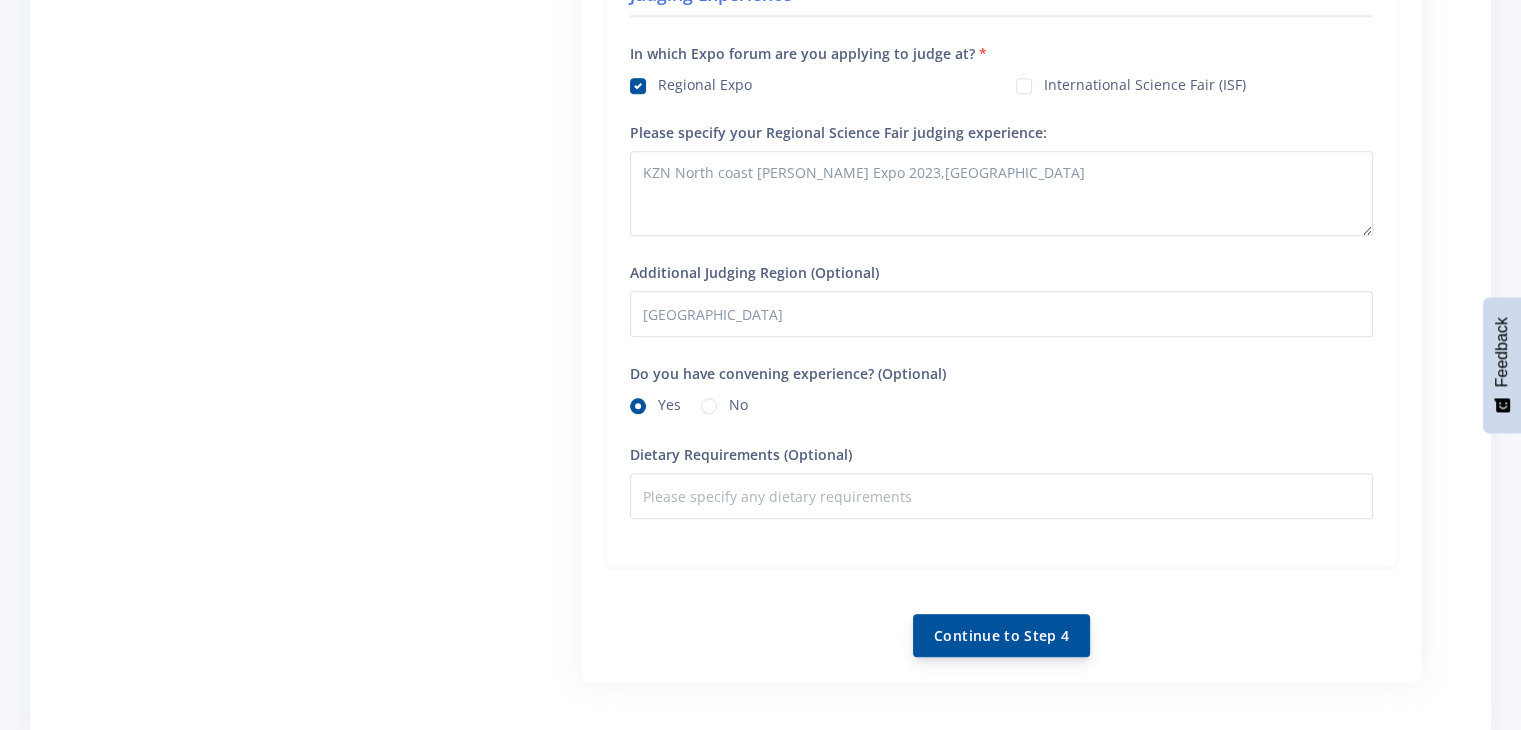click on "Continue to Step 4" at bounding box center [1001, 635] 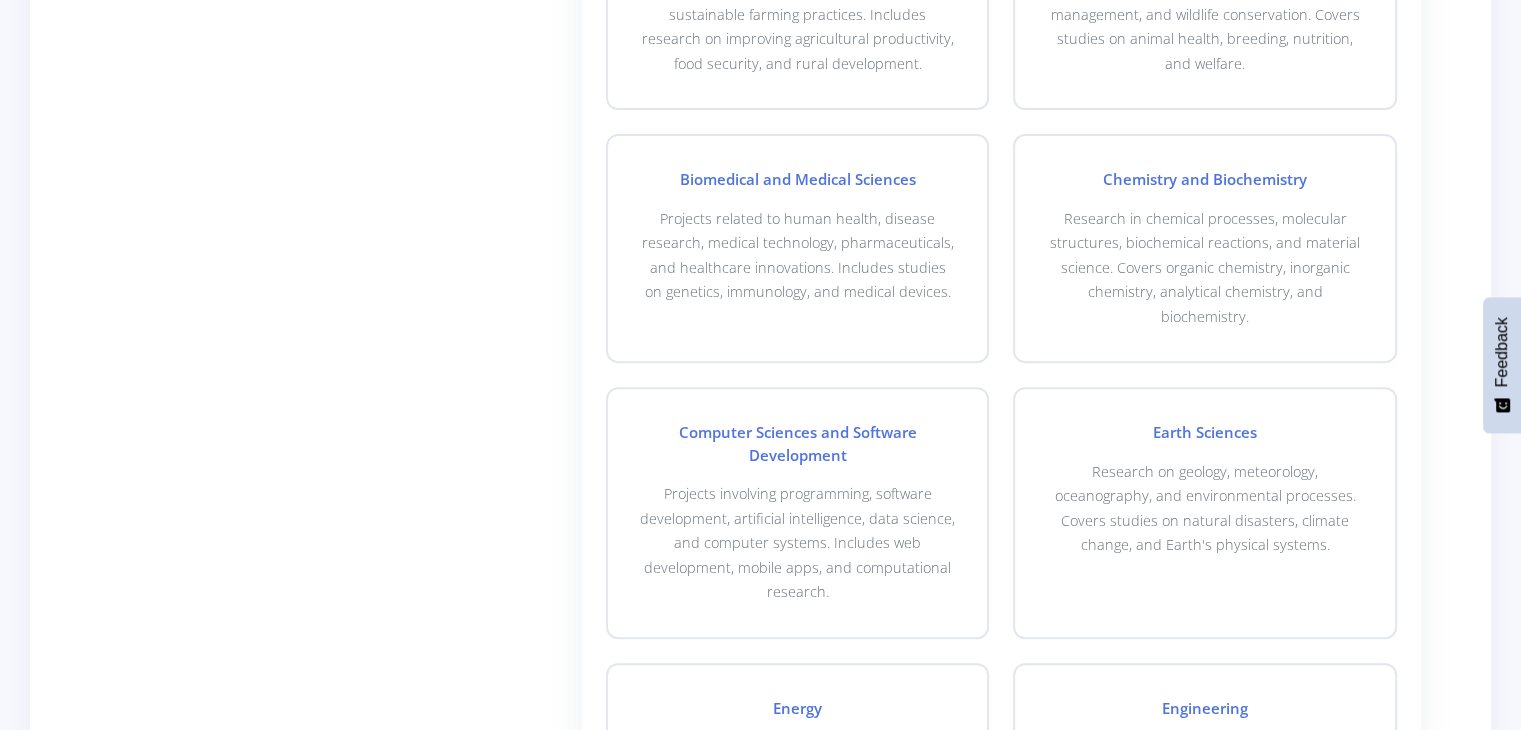 scroll, scrollTop: 680, scrollLeft: 0, axis: vertical 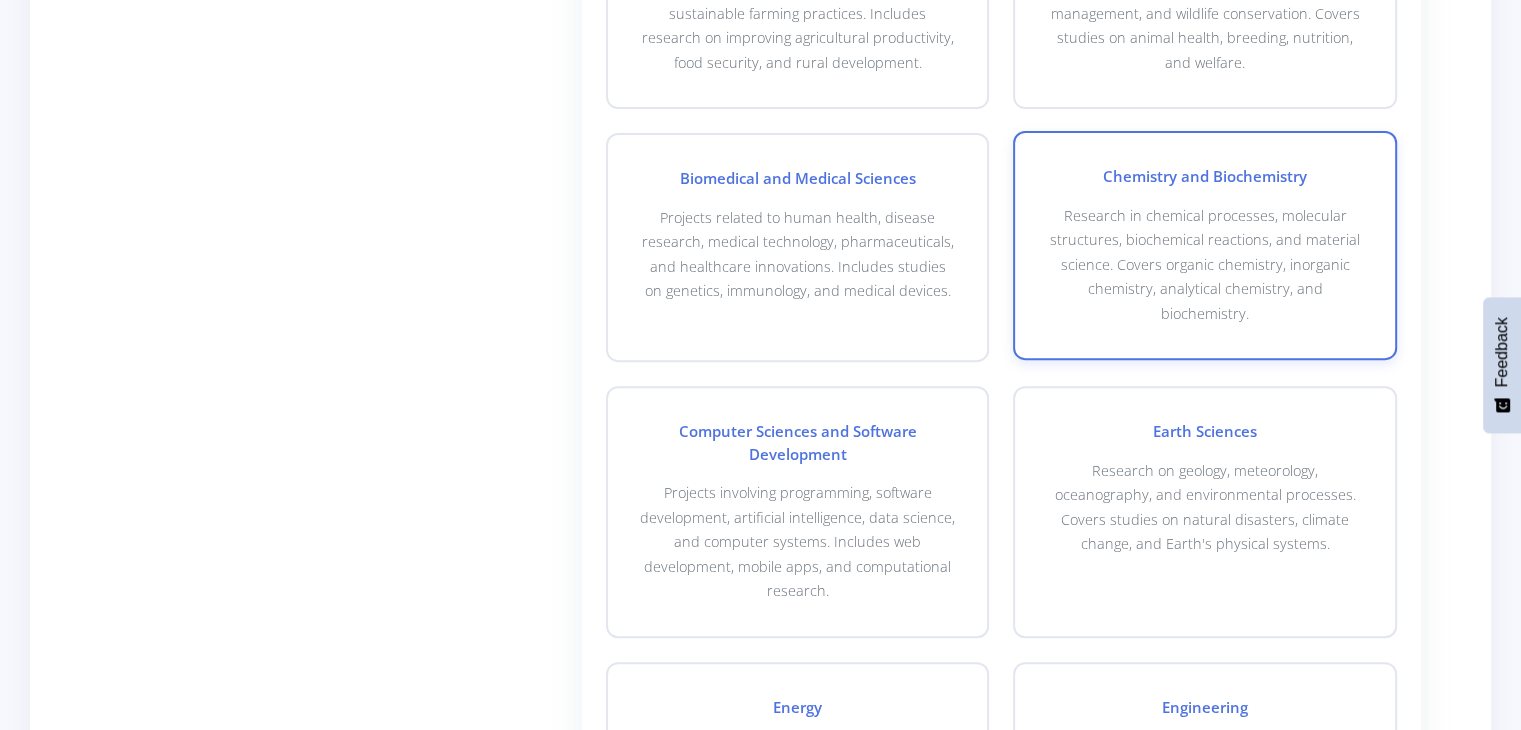 click on "Research in chemical processes, molecular structures, biochemical reactions, and material science. Covers organic chemistry, inorganic chemistry, analytical chemistry, and biochemistry." at bounding box center [1205, 265] 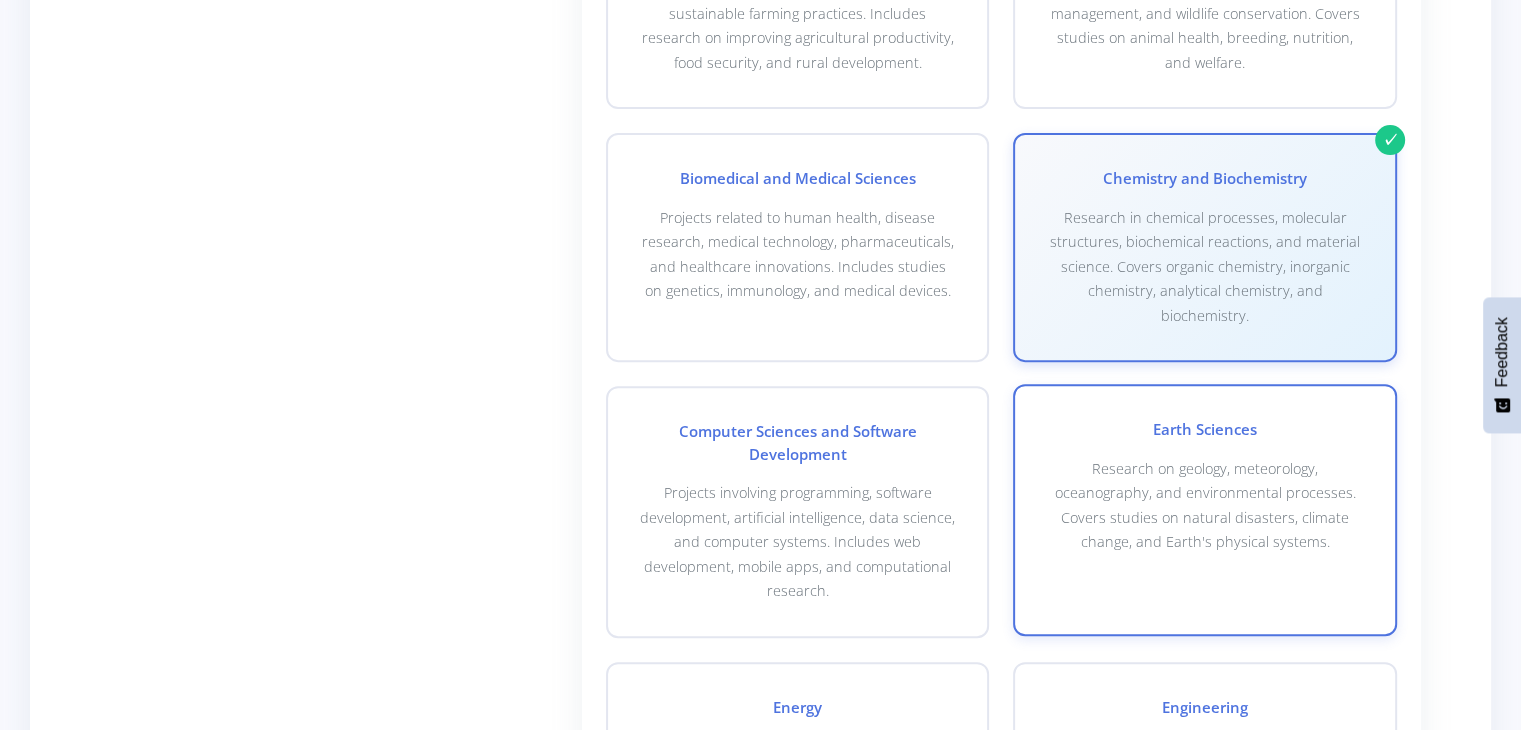 click on "Research on geology, meteorology, oceanography, and environmental processes. Covers studies on natural disasters, climate change, and Earth's physical systems." at bounding box center (1205, 506) 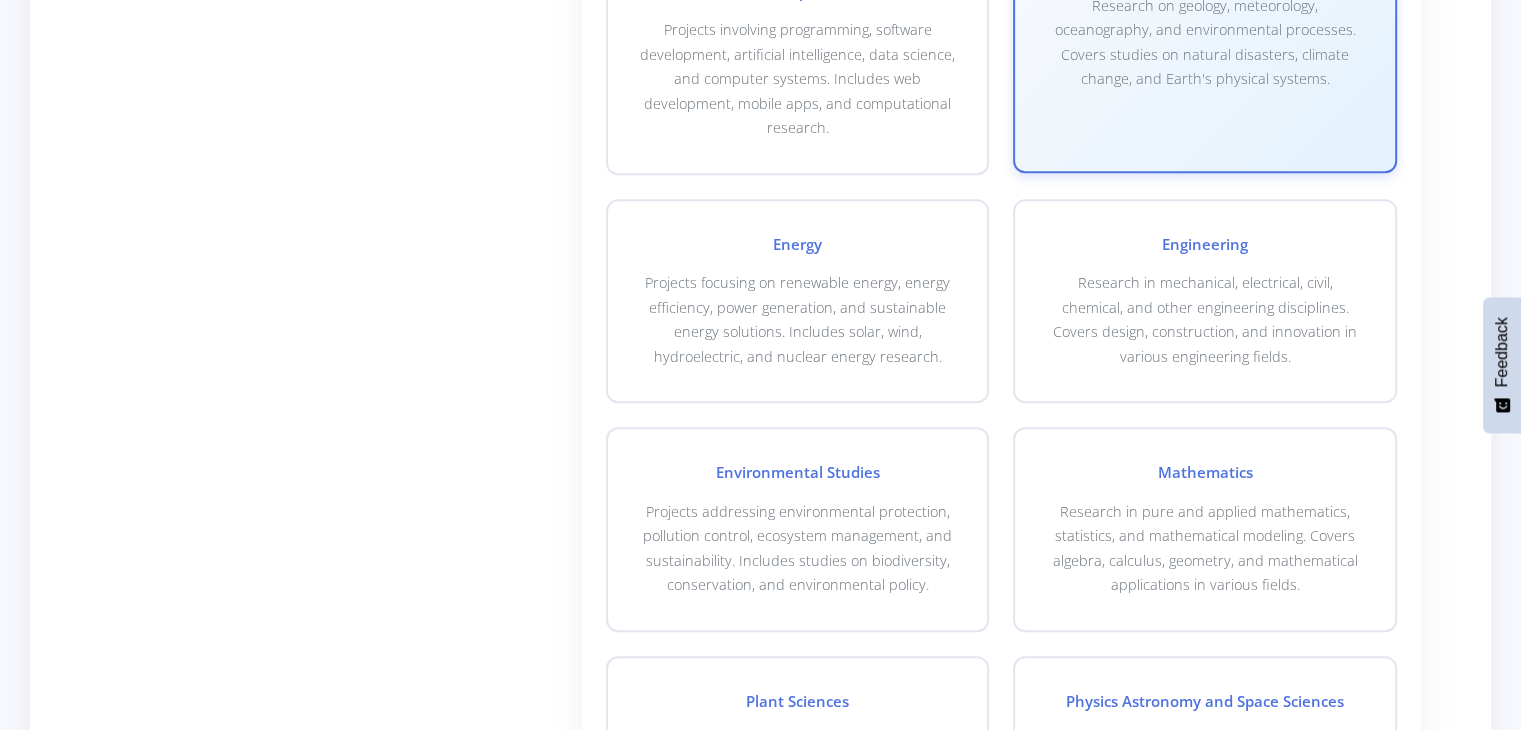 scroll, scrollTop: 1144, scrollLeft: 0, axis: vertical 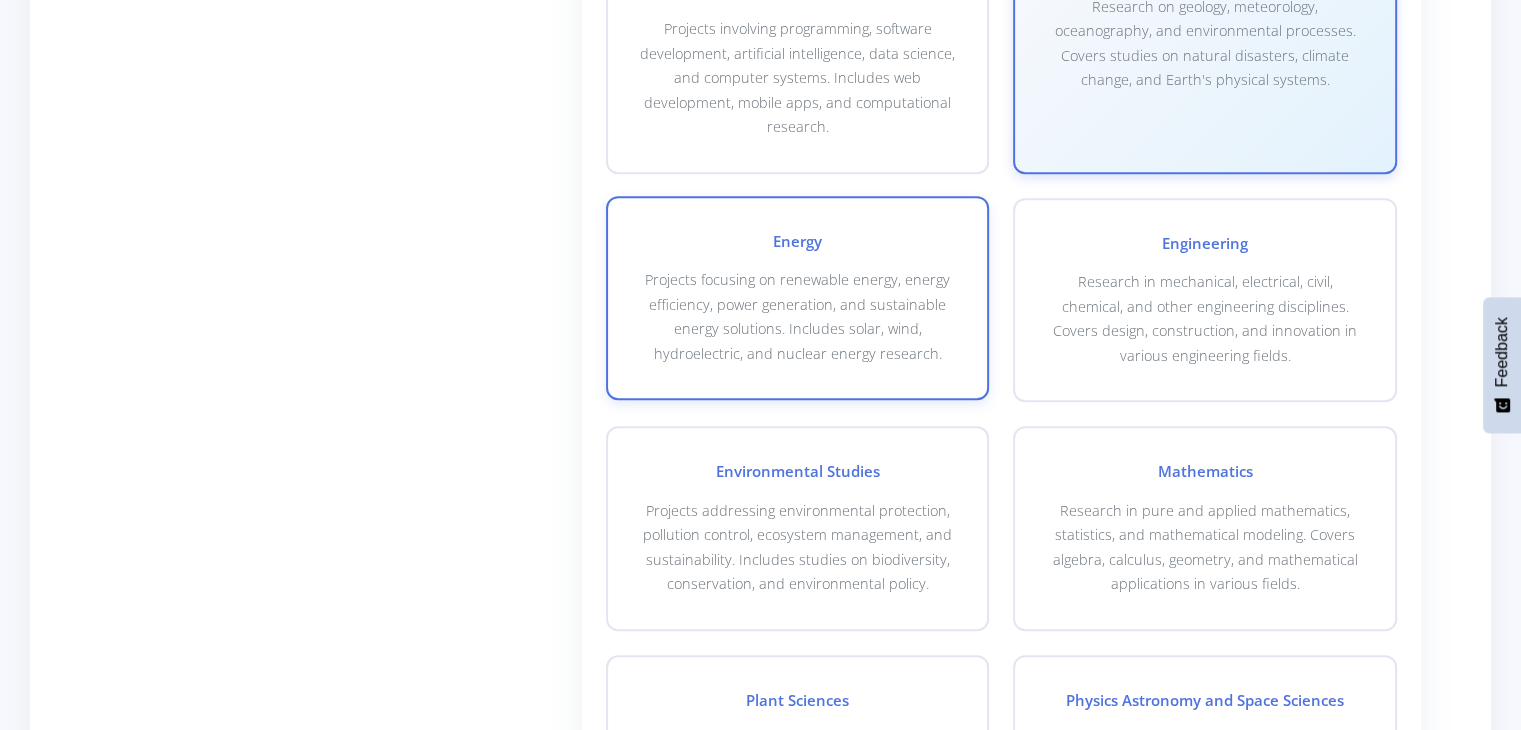 click on "Projects focusing on renewable energy, energy efficiency, power generation, and sustainable energy solutions. Includes solar, wind, hydroelectric, and nuclear energy research." at bounding box center [798, 317] 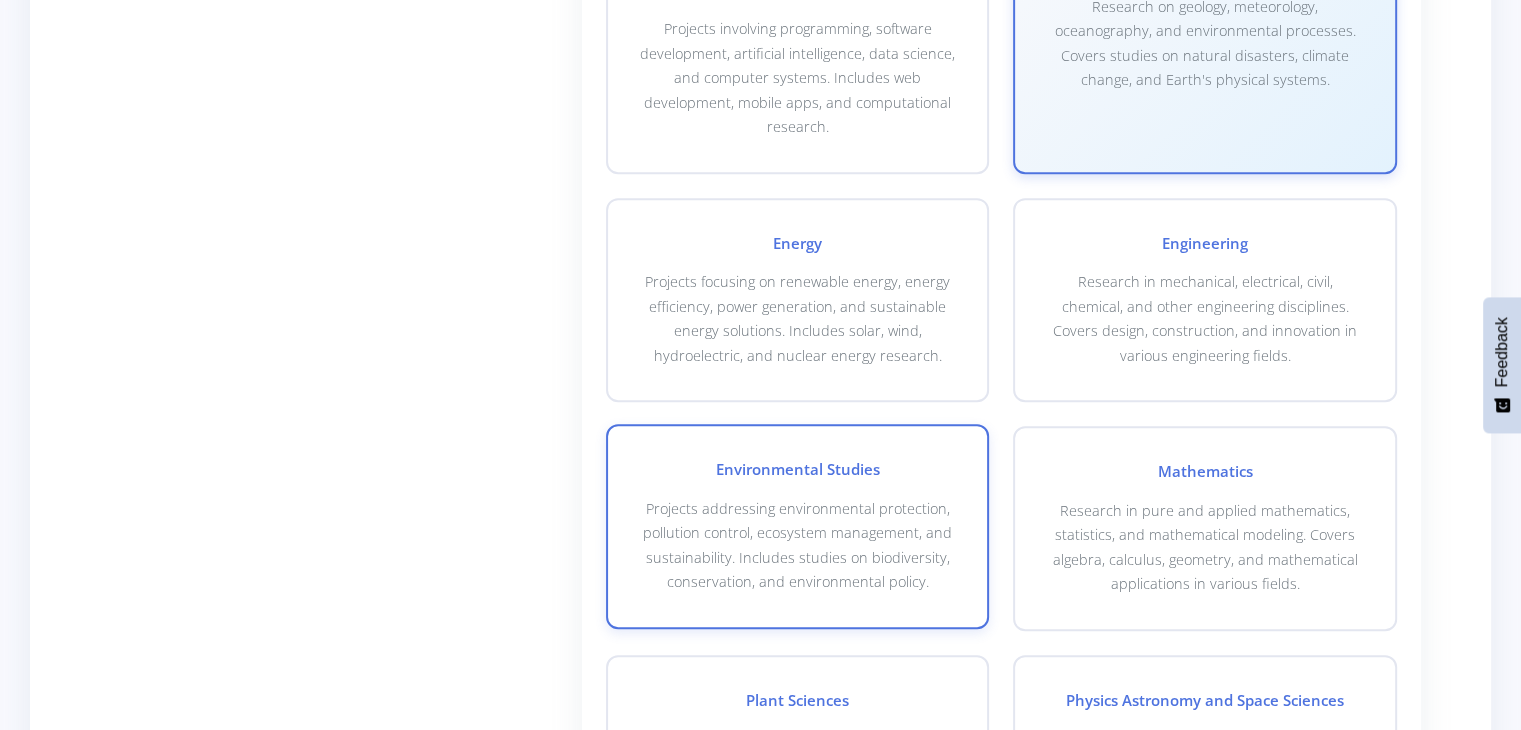click on "Projects addressing environmental protection, pollution control, ecosystem management, and sustainability. Includes studies on biodiversity, conservation, and environmental policy." at bounding box center [798, 546] 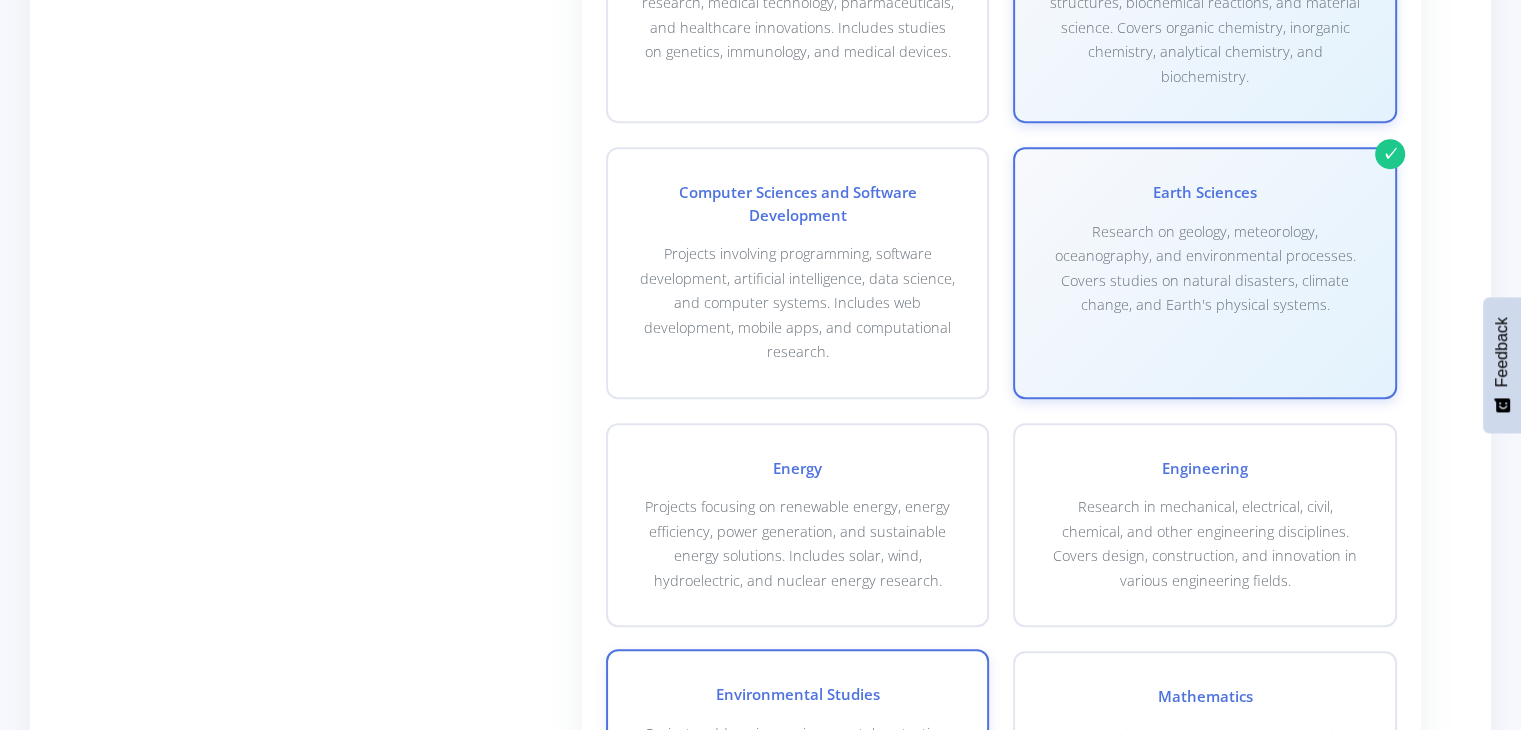 scroll, scrollTop: 918, scrollLeft: 0, axis: vertical 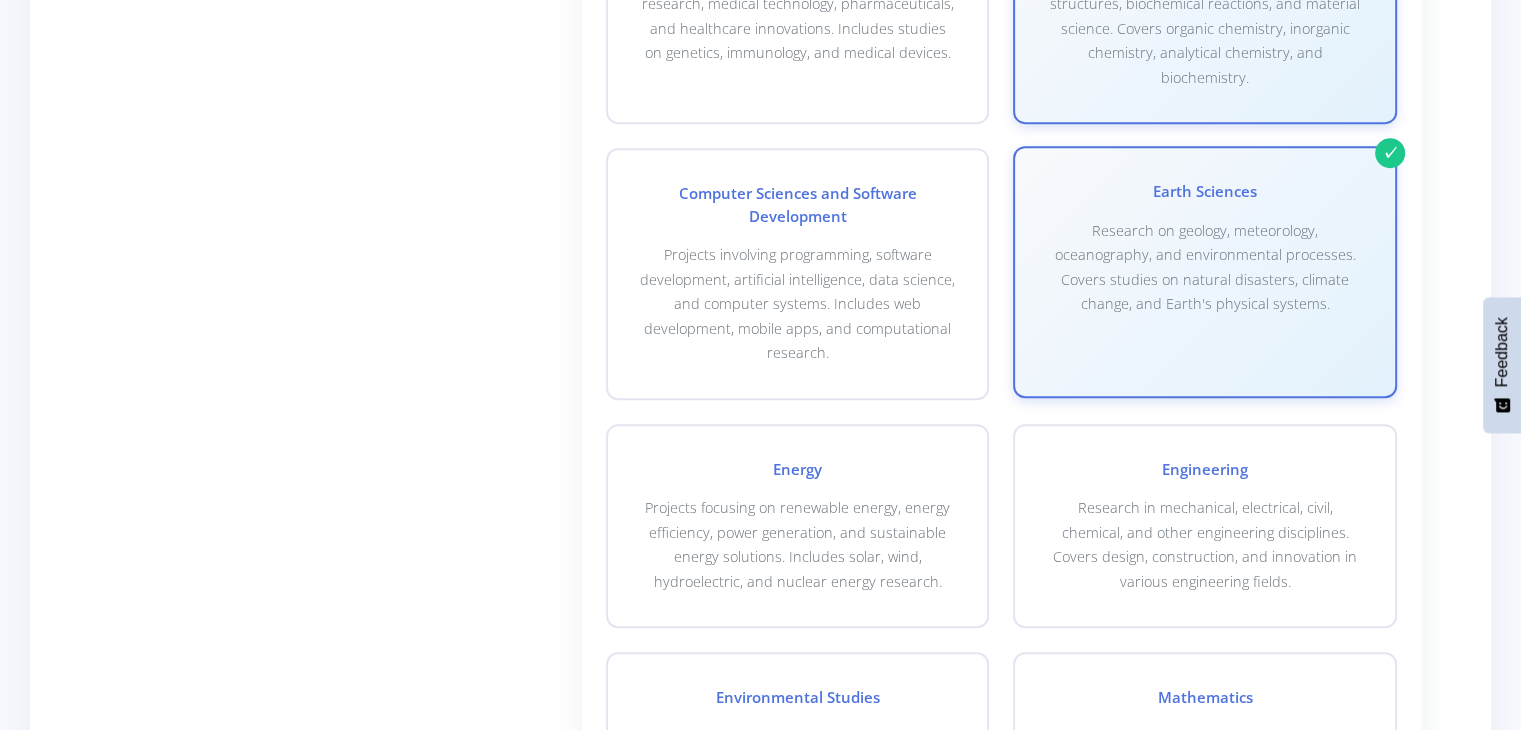 click on "Earth Sciences
Research on geology, meteorology, oceanography, and environmental processes. Covers studies on natural disasters, climate change, and Earth's physical systems." at bounding box center [1205, 271] 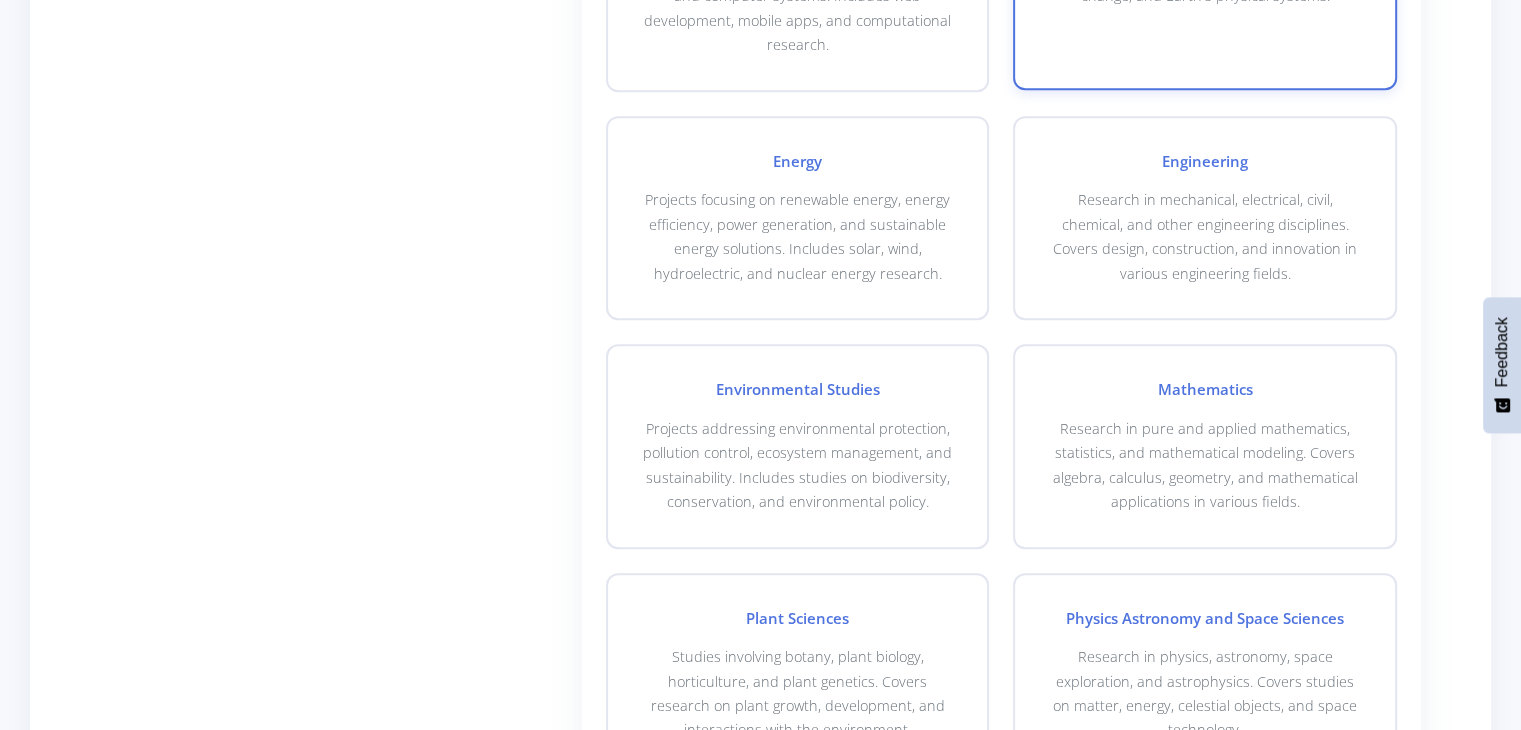 scroll, scrollTop: 1227, scrollLeft: 0, axis: vertical 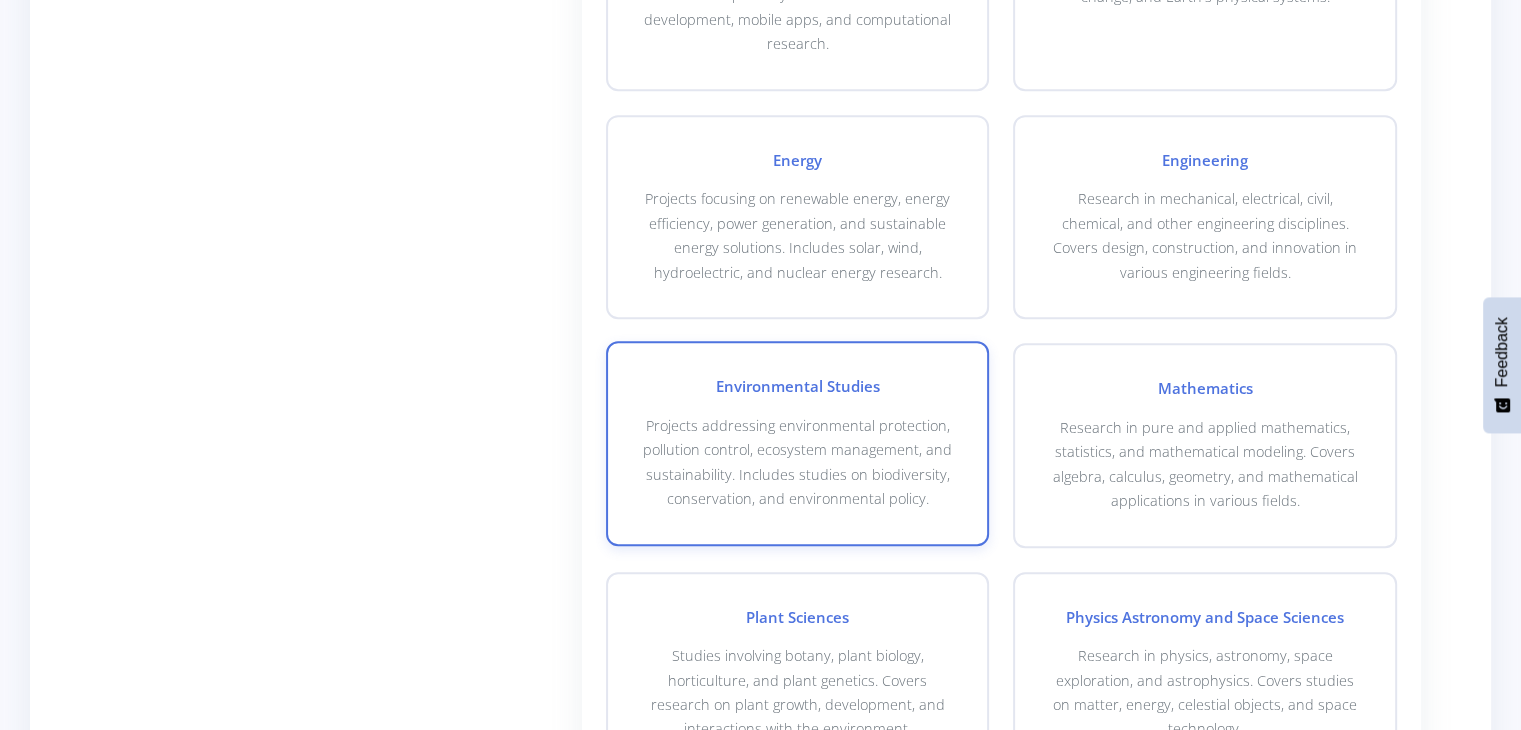 click on "Projects addressing environmental protection, pollution control, ecosystem management, and sustainability. Includes studies on biodiversity, conservation, and environmental policy." at bounding box center [798, 463] 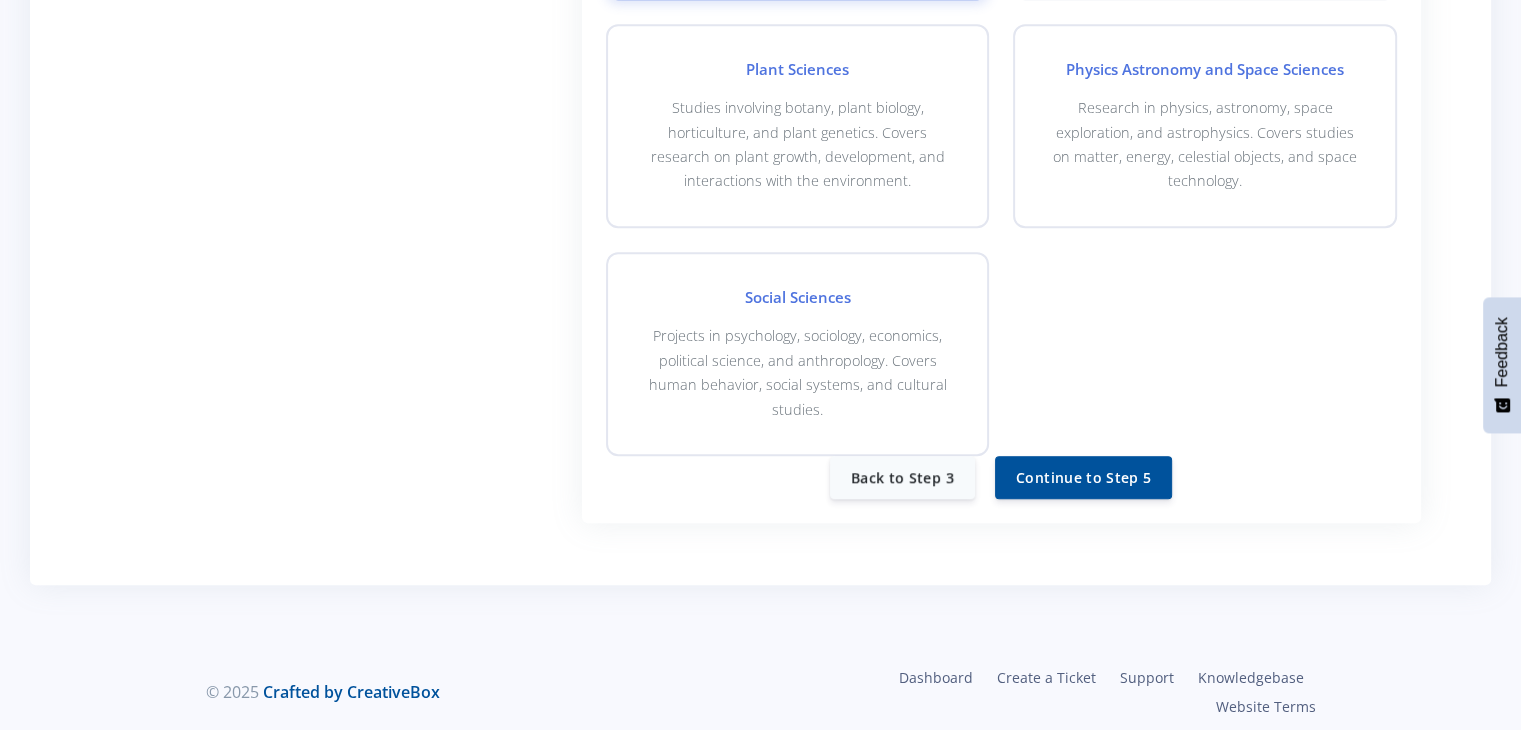 scroll, scrollTop: 1778, scrollLeft: 0, axis: vertical 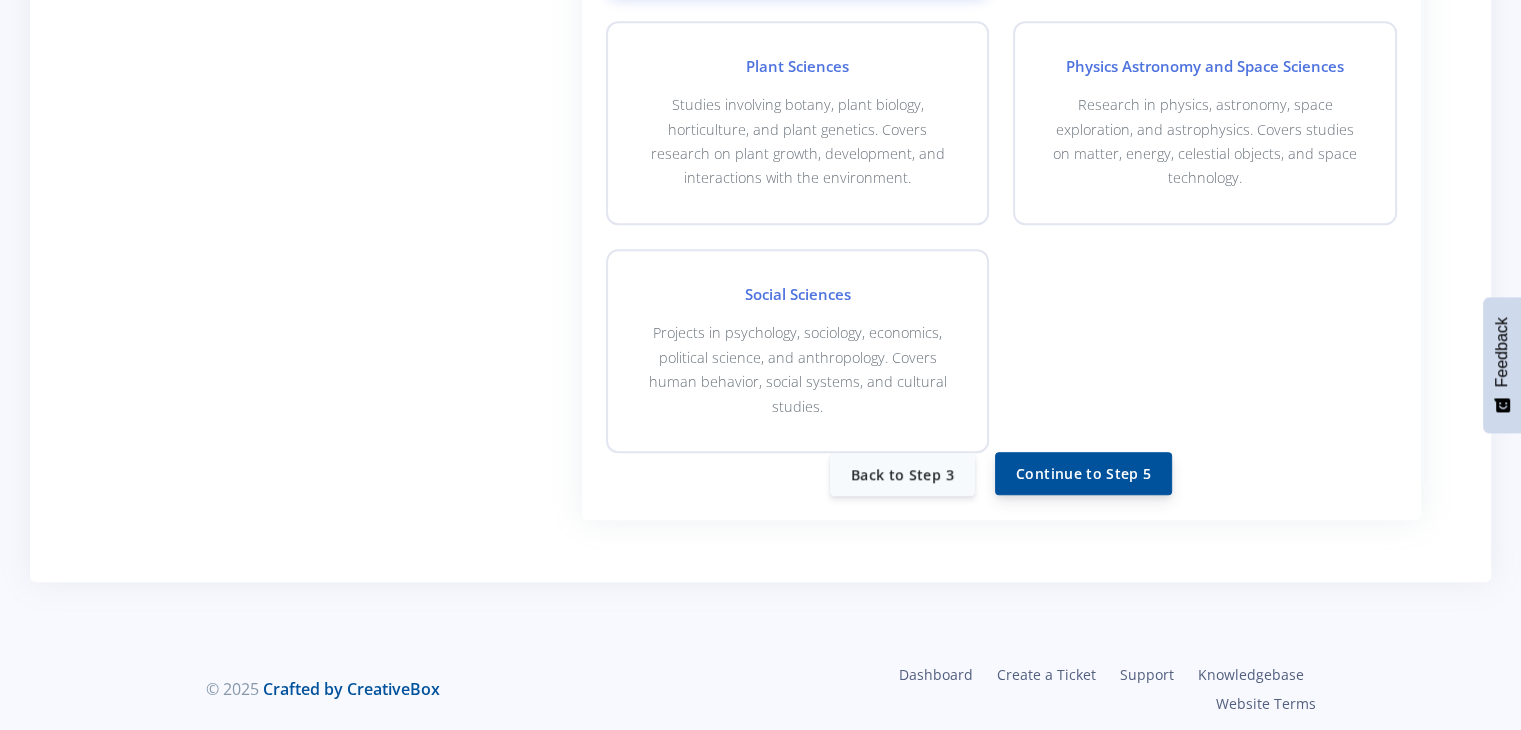 click on "Continue to Step 5" at bounding box center [1083, 473] 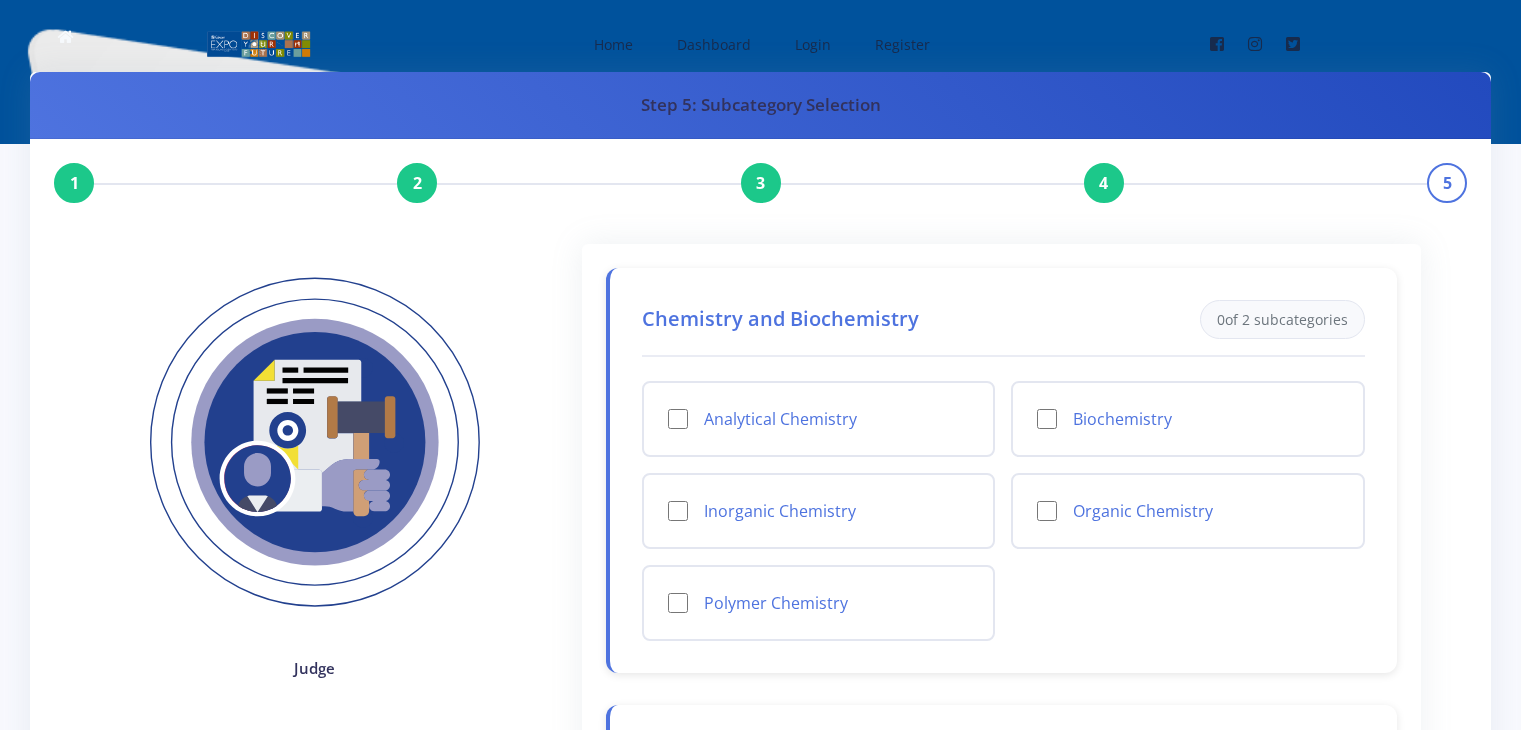 scroll, scrollTop: 0, scrollLeft: 0, axis: both 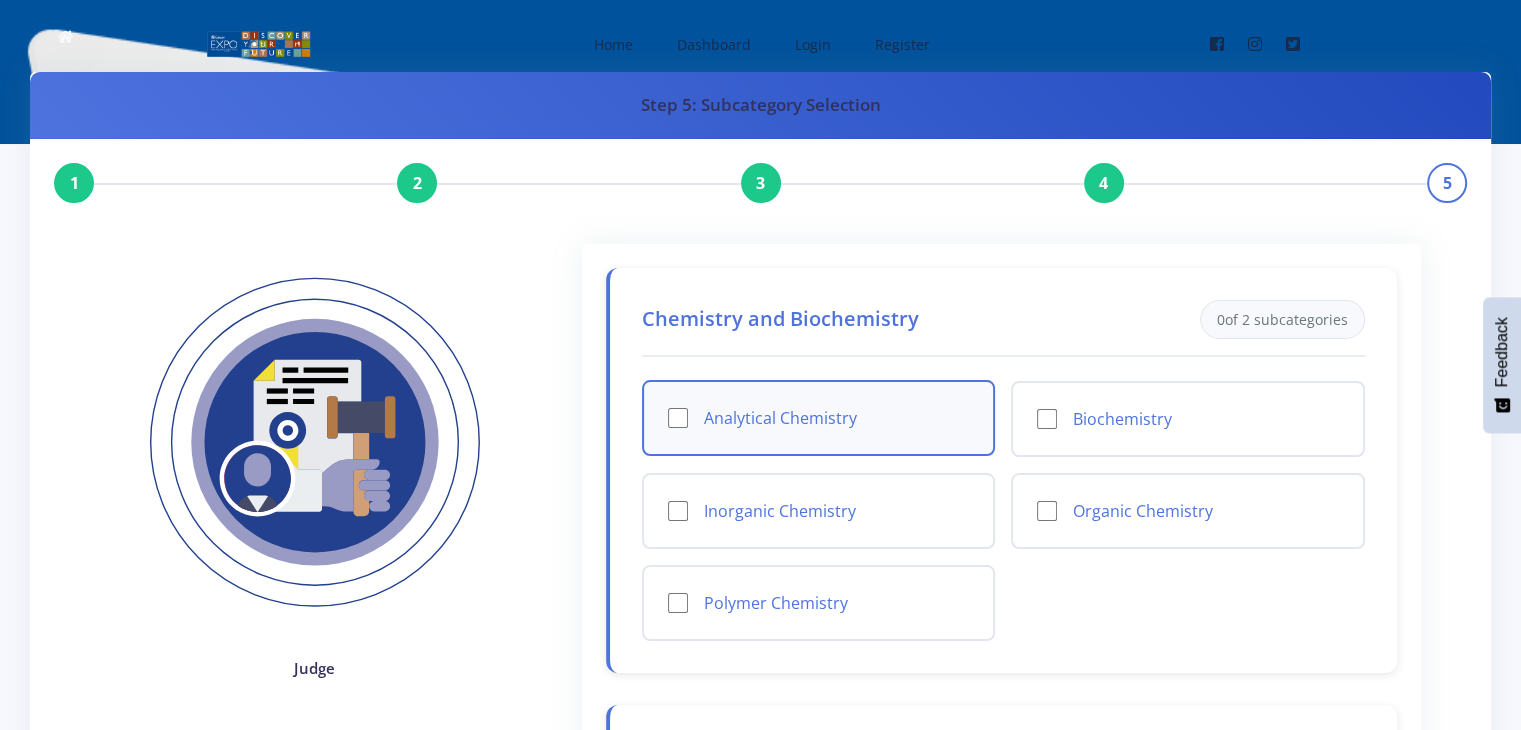 click on "Analytical Chemistry" at bounding box center [678, 418] 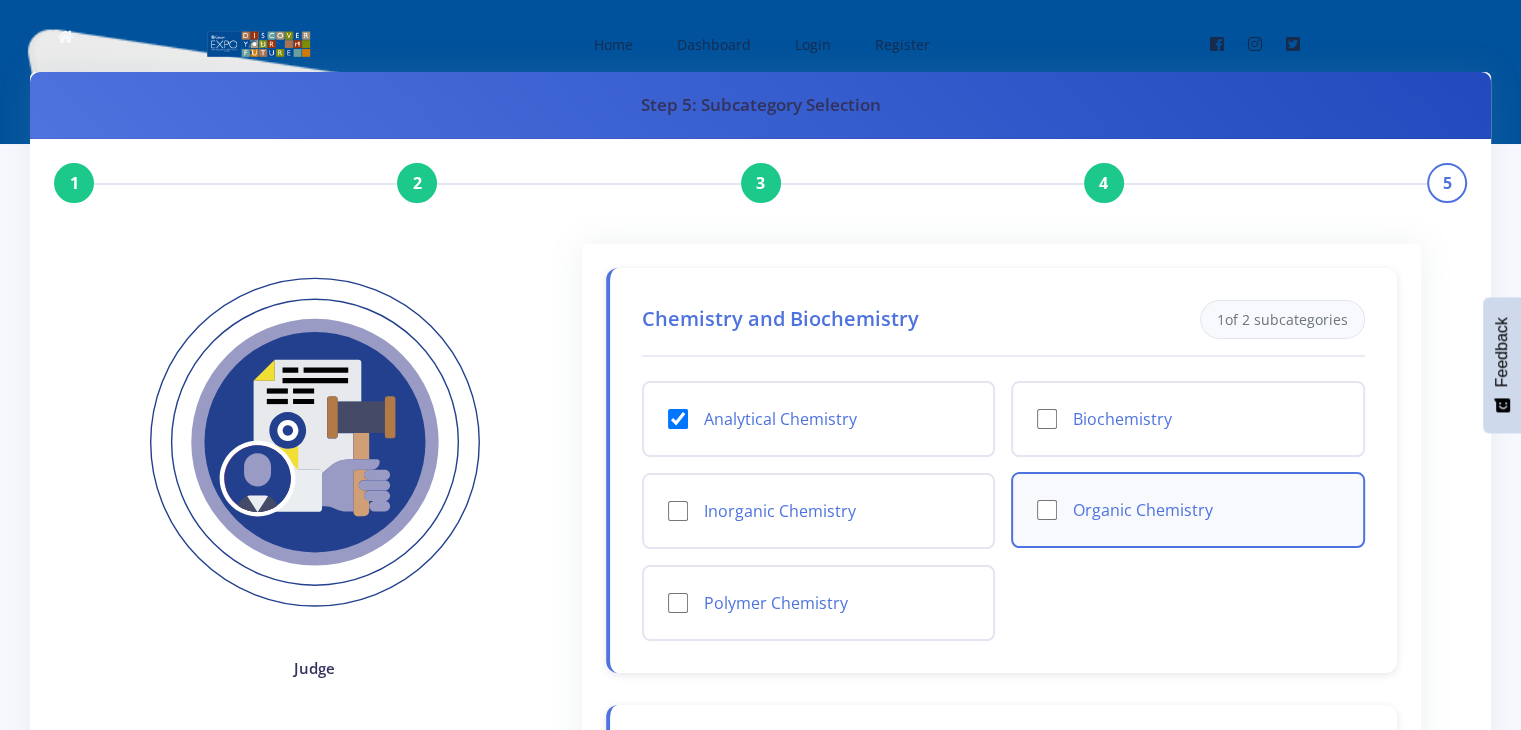 click on "Organic Chemistry" at bounding box center [1047, 510] 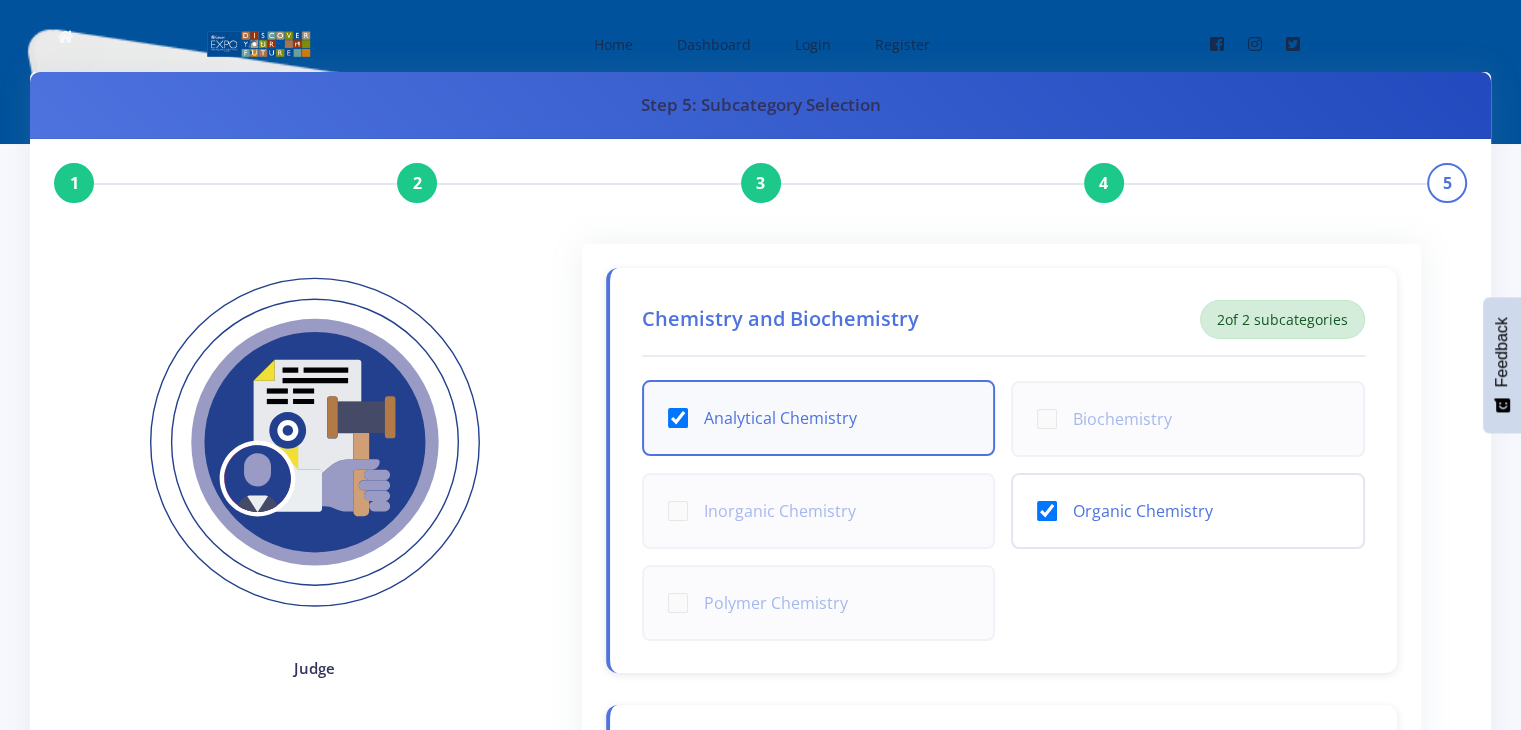 click on "Analytical Chemistry" at bounding box center (678, 418) 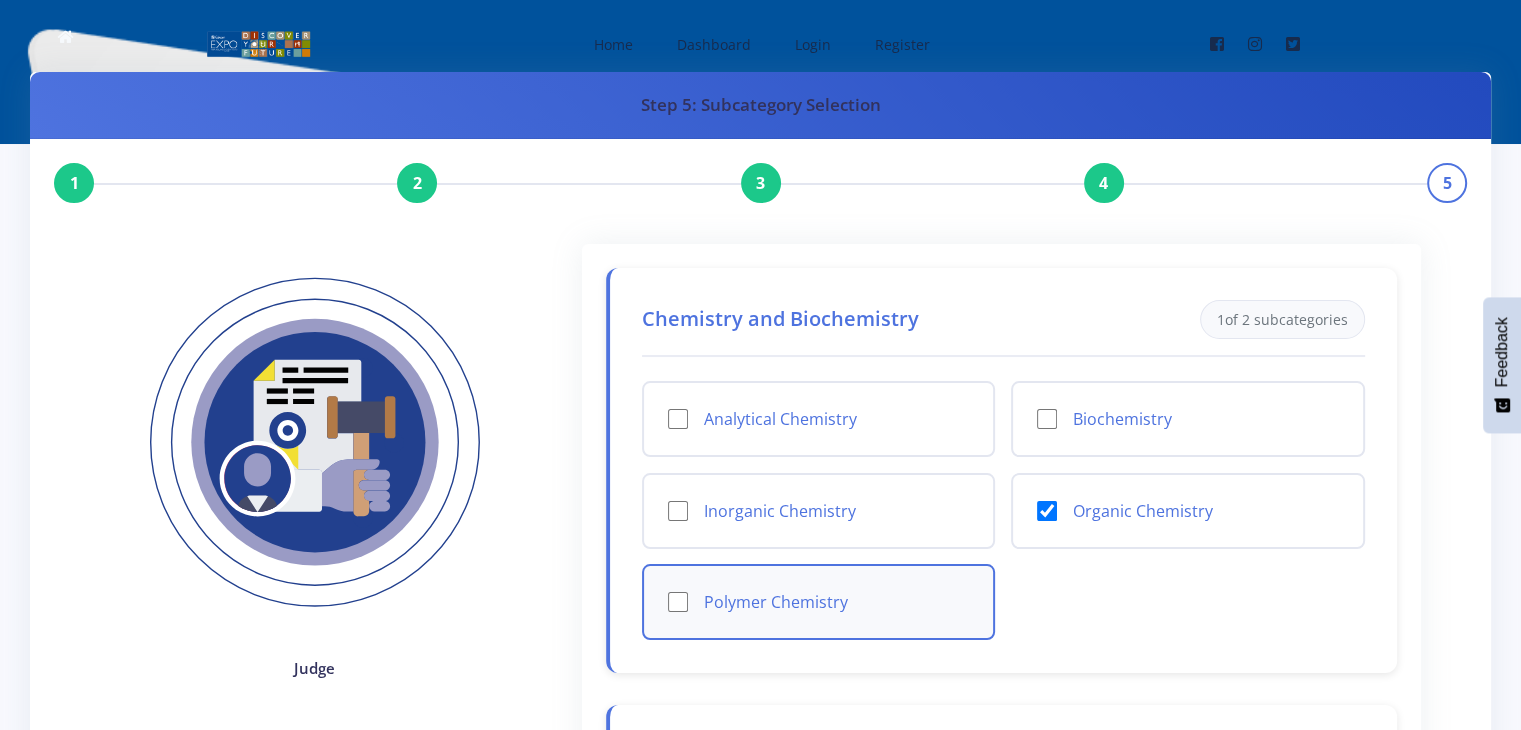 click on "Polymer Chemistry" at bounding box center (678, 602) 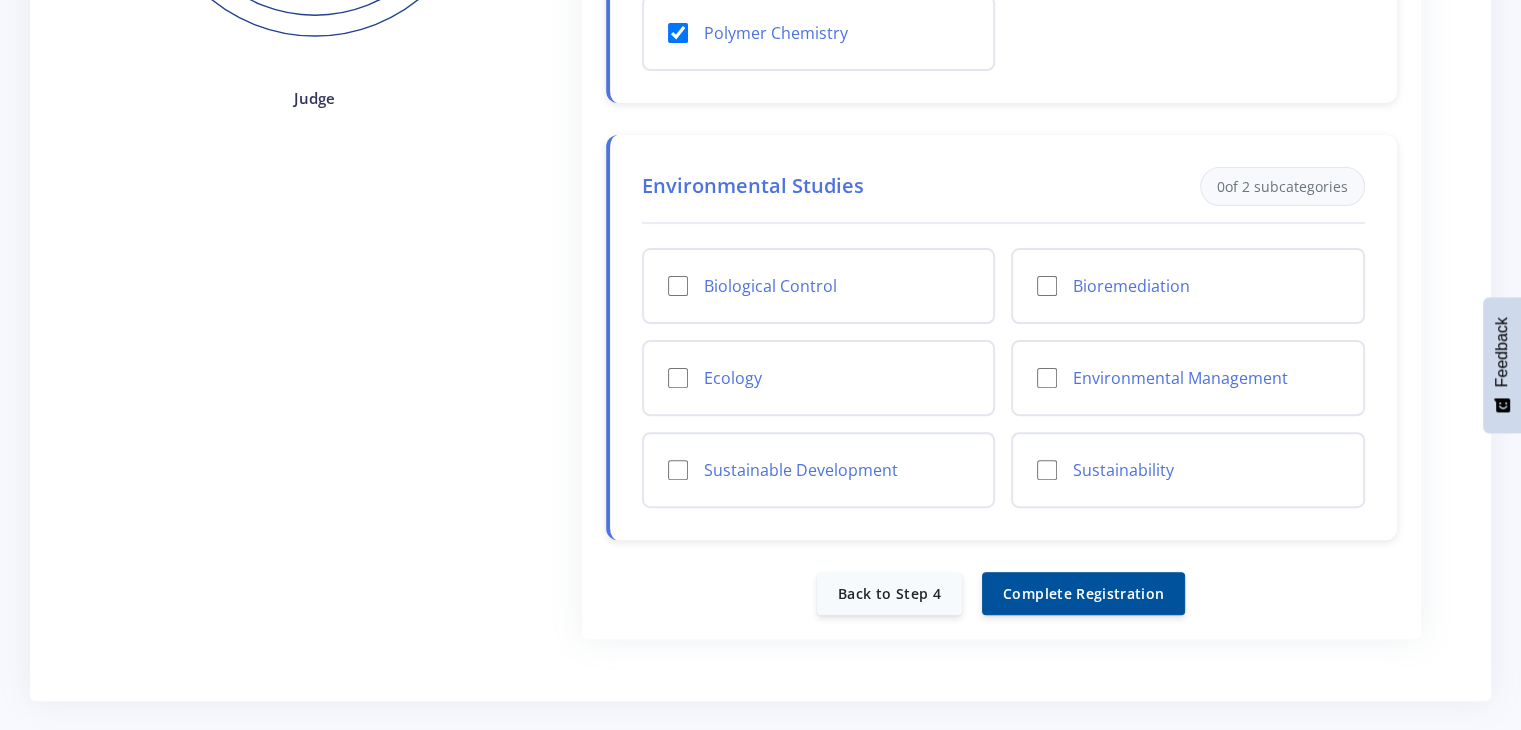 scroll, scrollTop: 571, scrollLeft: 0, axis: vertical 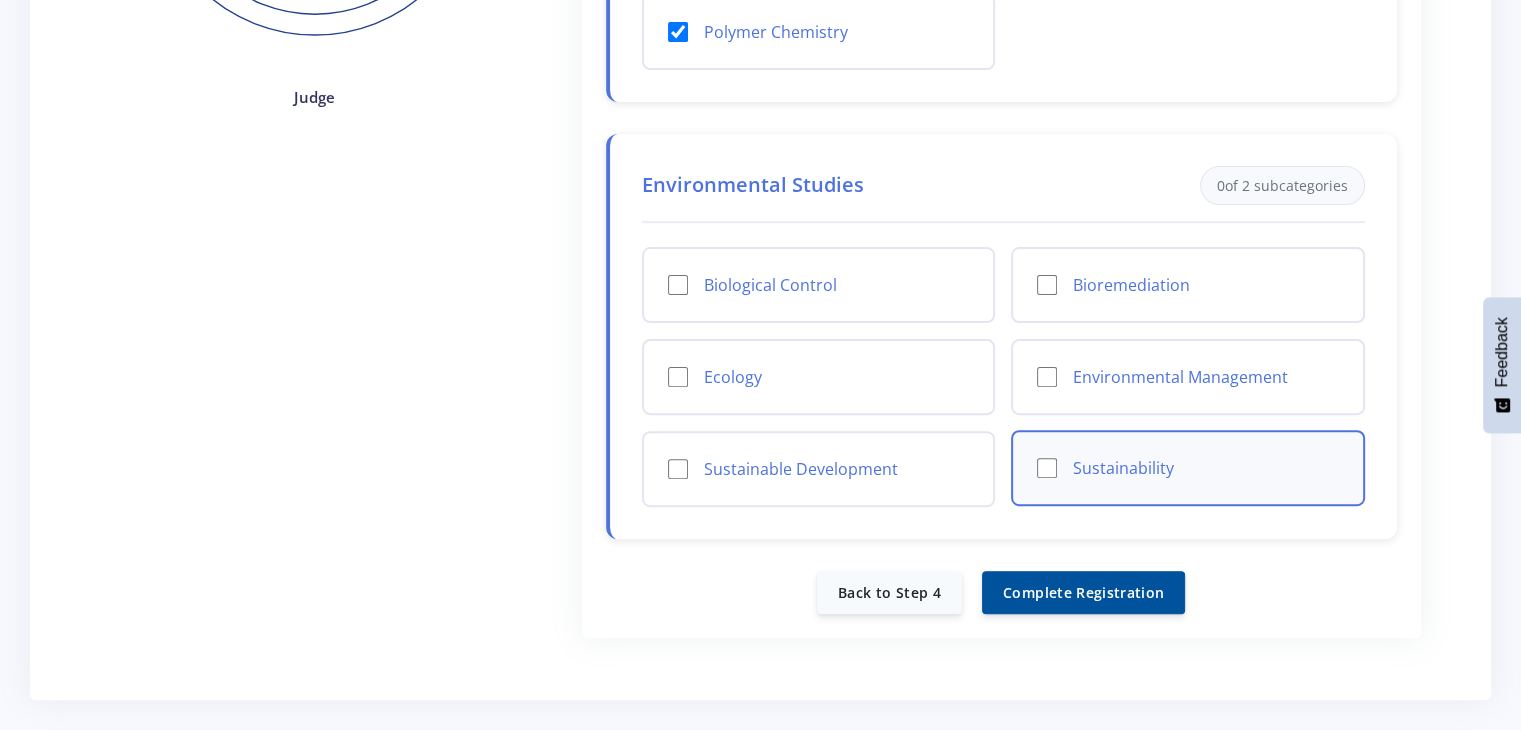 click on "Sustainability" at bounding box center (1047, 468) 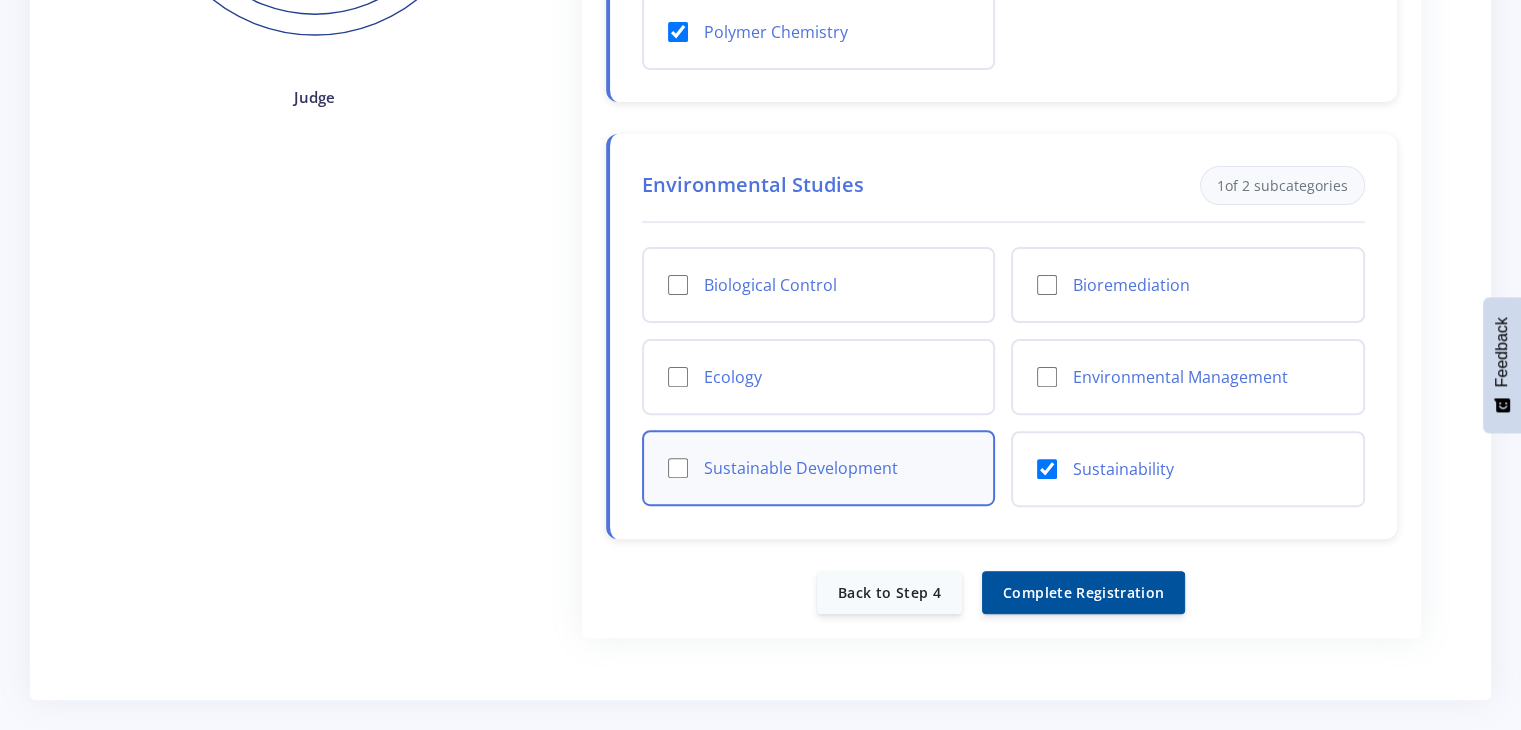 click on "Sustainable Development" at bounding box center [678, 468] 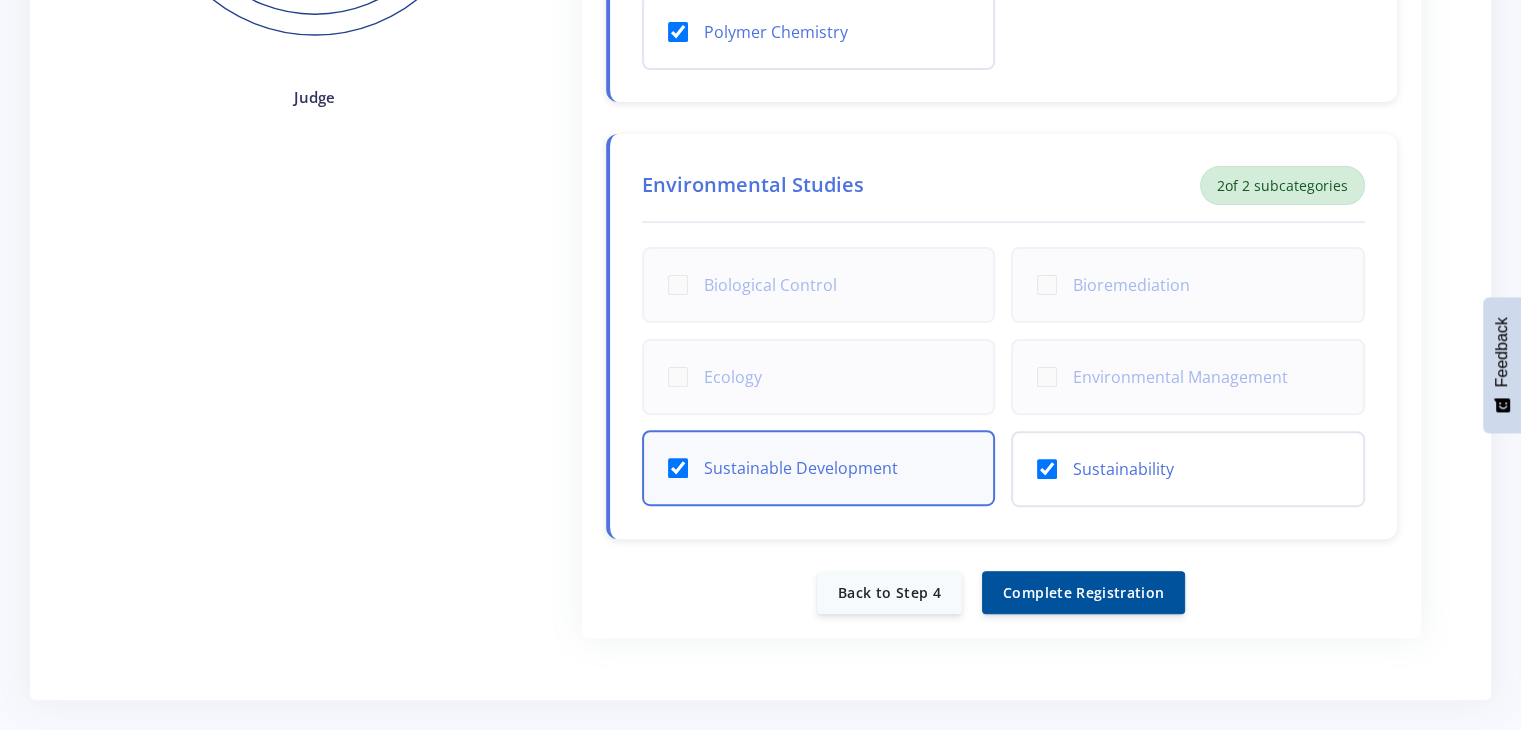 click on "Sustainable Development" at bounding box center [678, 468] 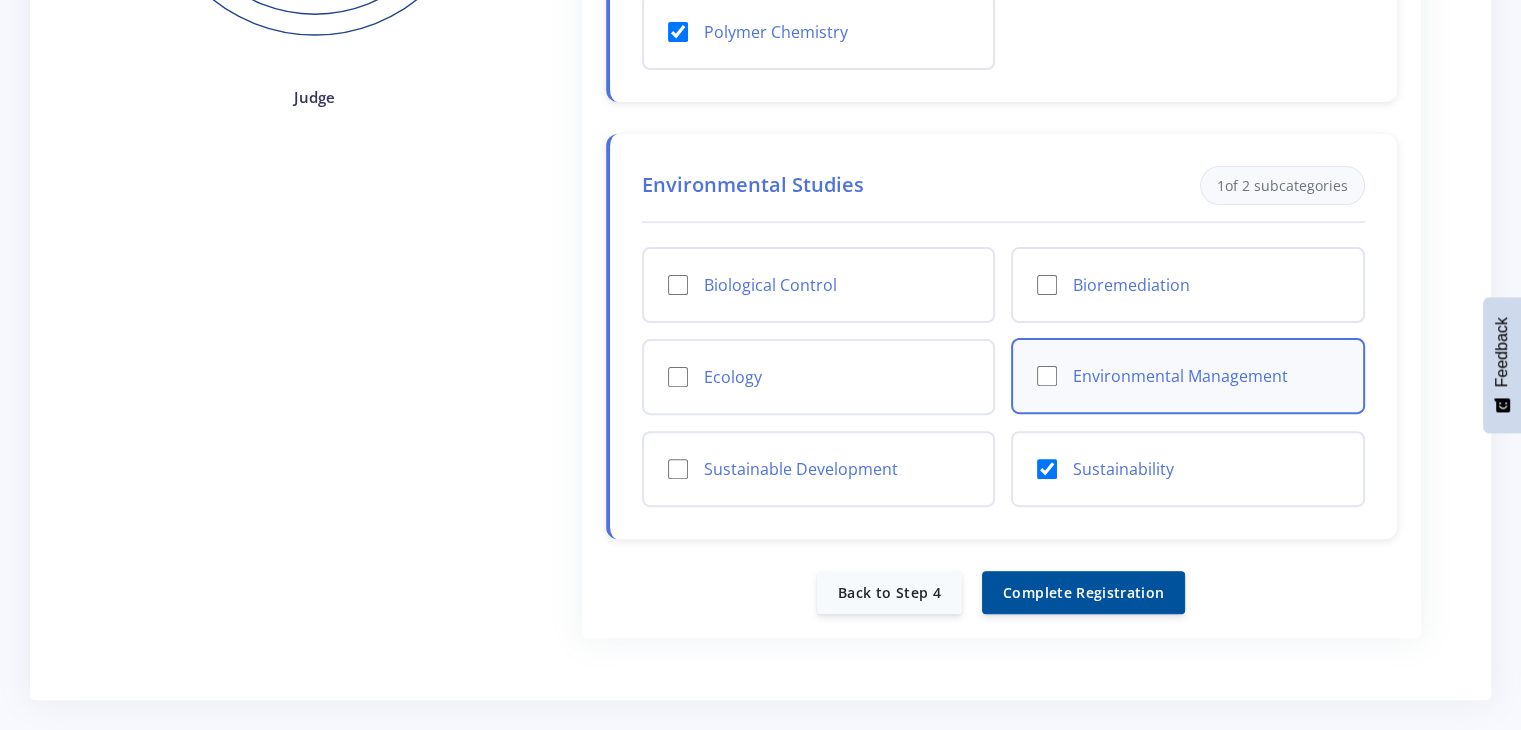 click on "Environmental Management" at bounding box center [1188, 376] 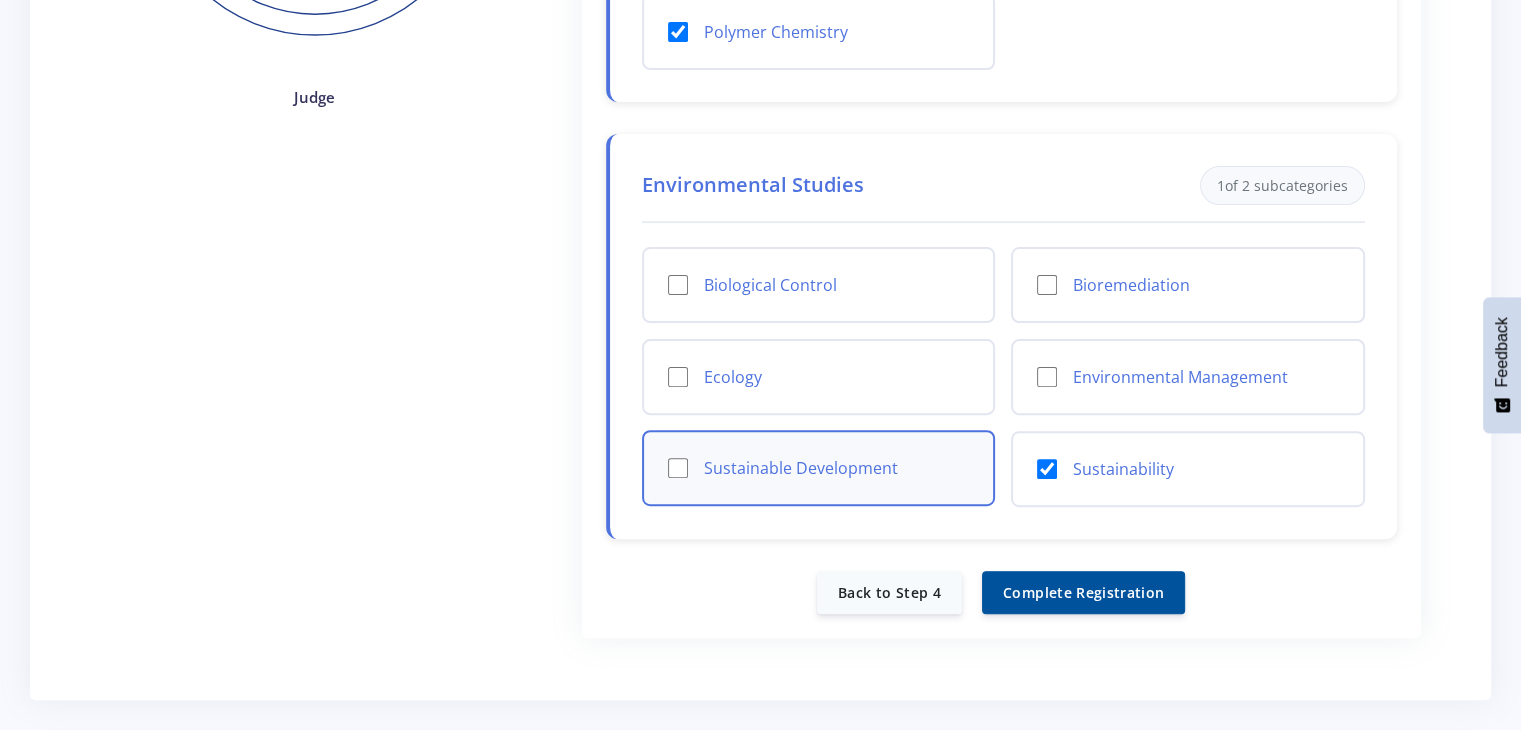 click on "Sustainable Development" at bounding box center [678, 468] 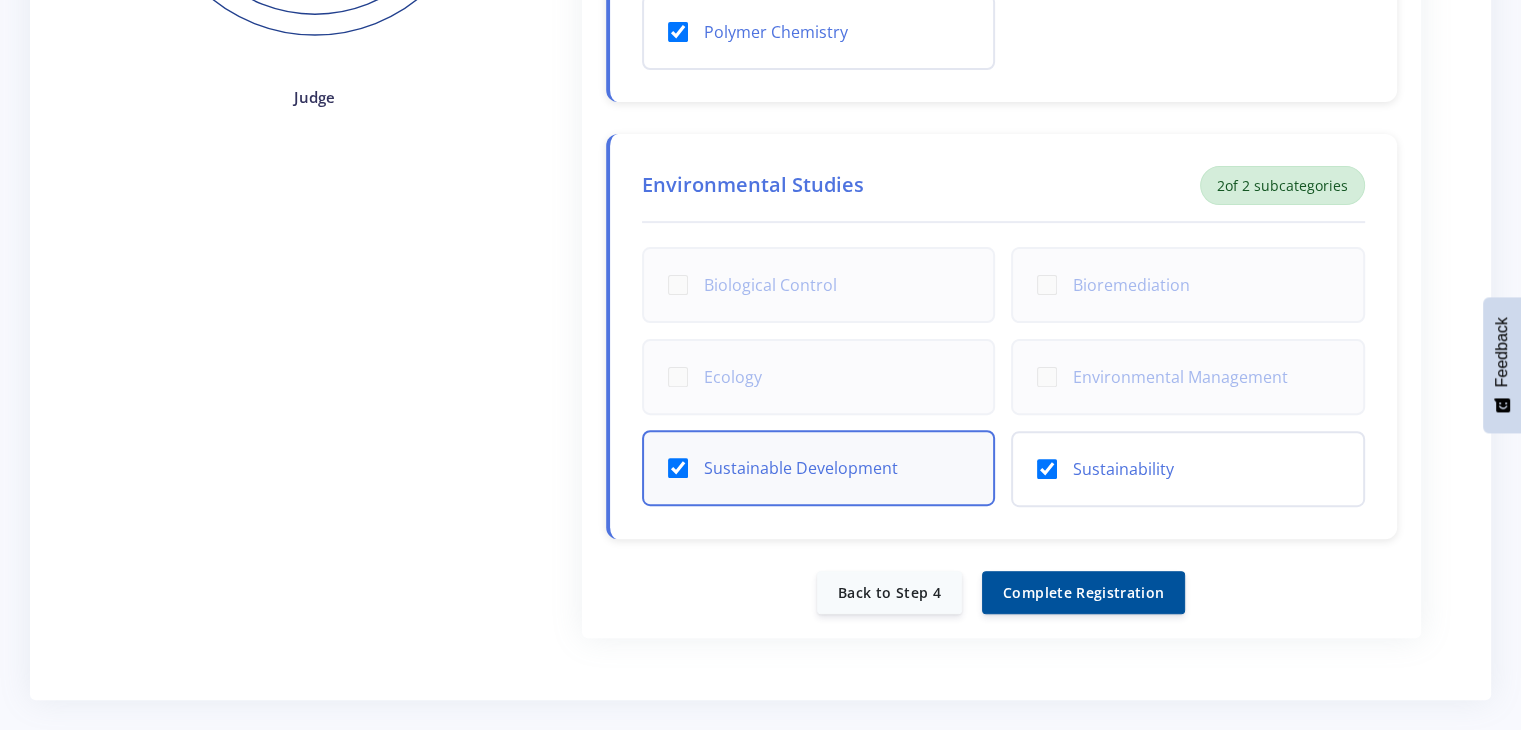 scroll, scrollTop: 688, scrollLeft: 0, axis: vertical 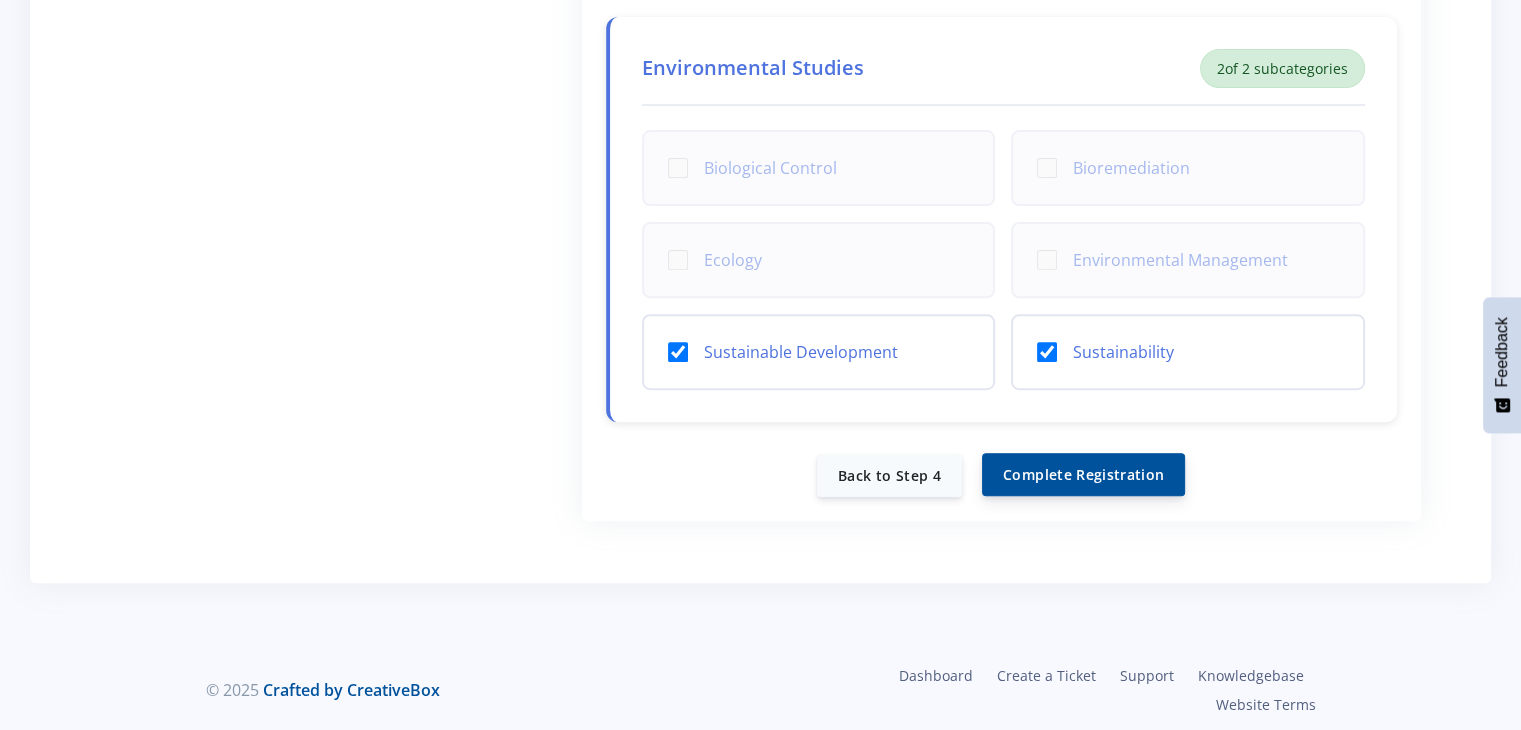 click on "Complete Registration" at bounding box center [1083, 474] 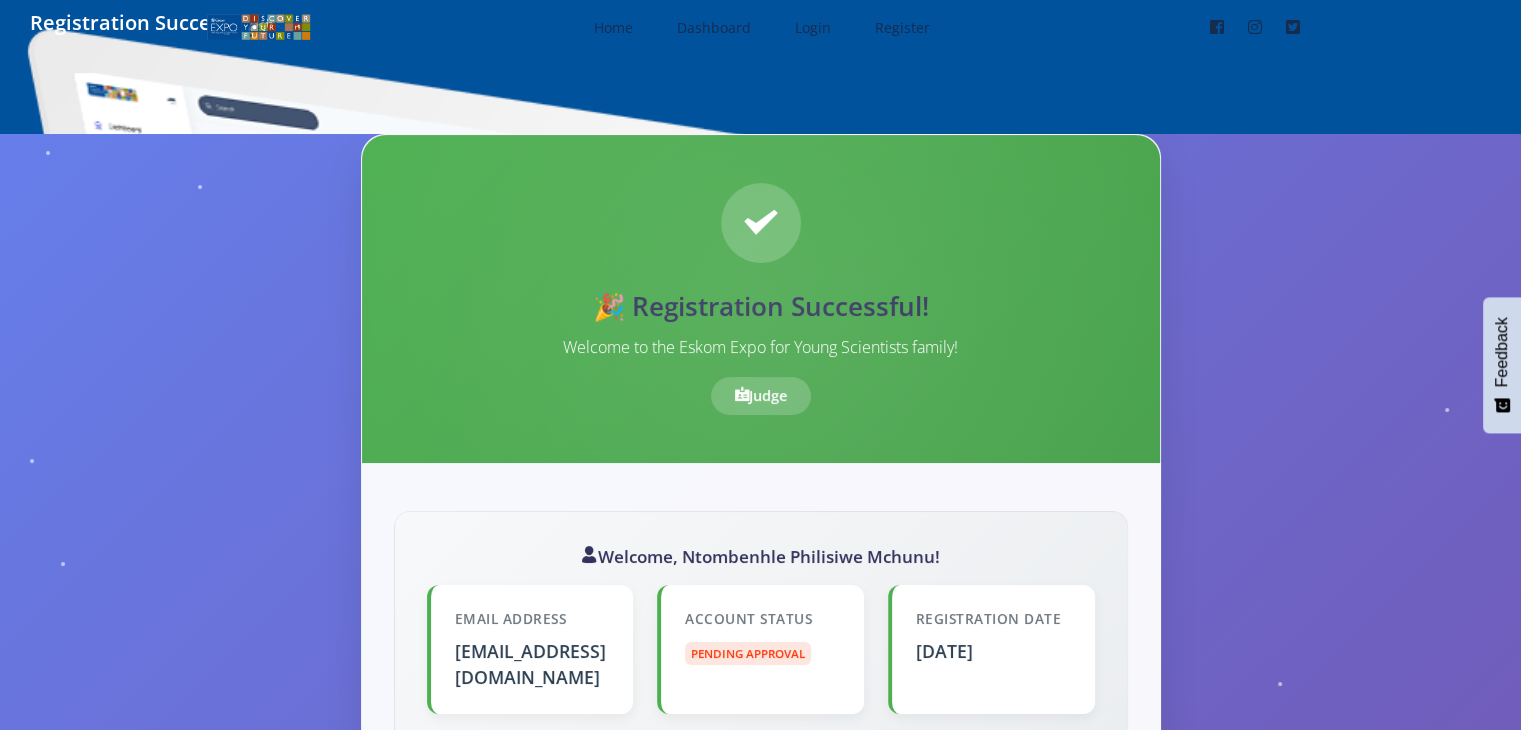 scroll, scrollTop: 24, scrollLeft: 0, axis: vertical 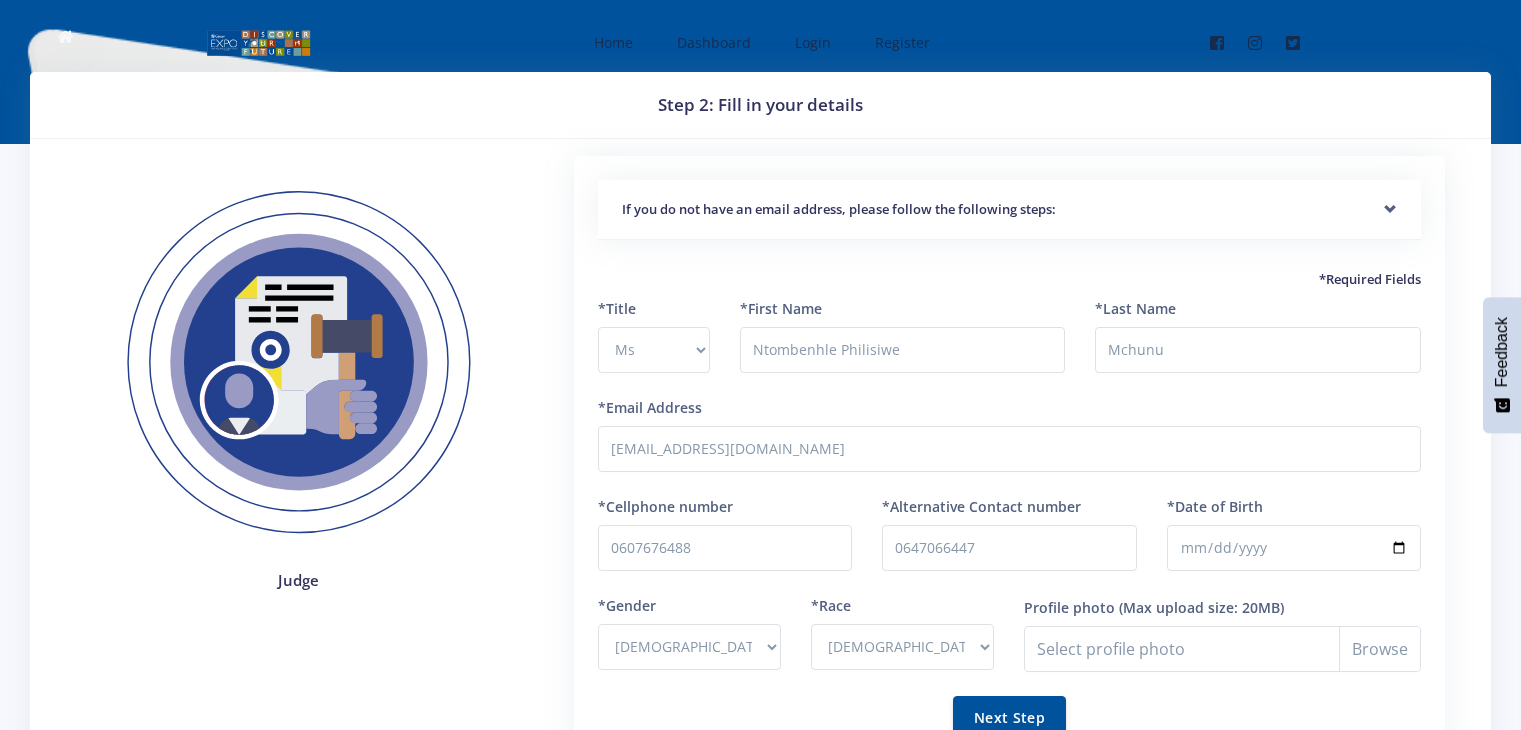 select on "Ms" 